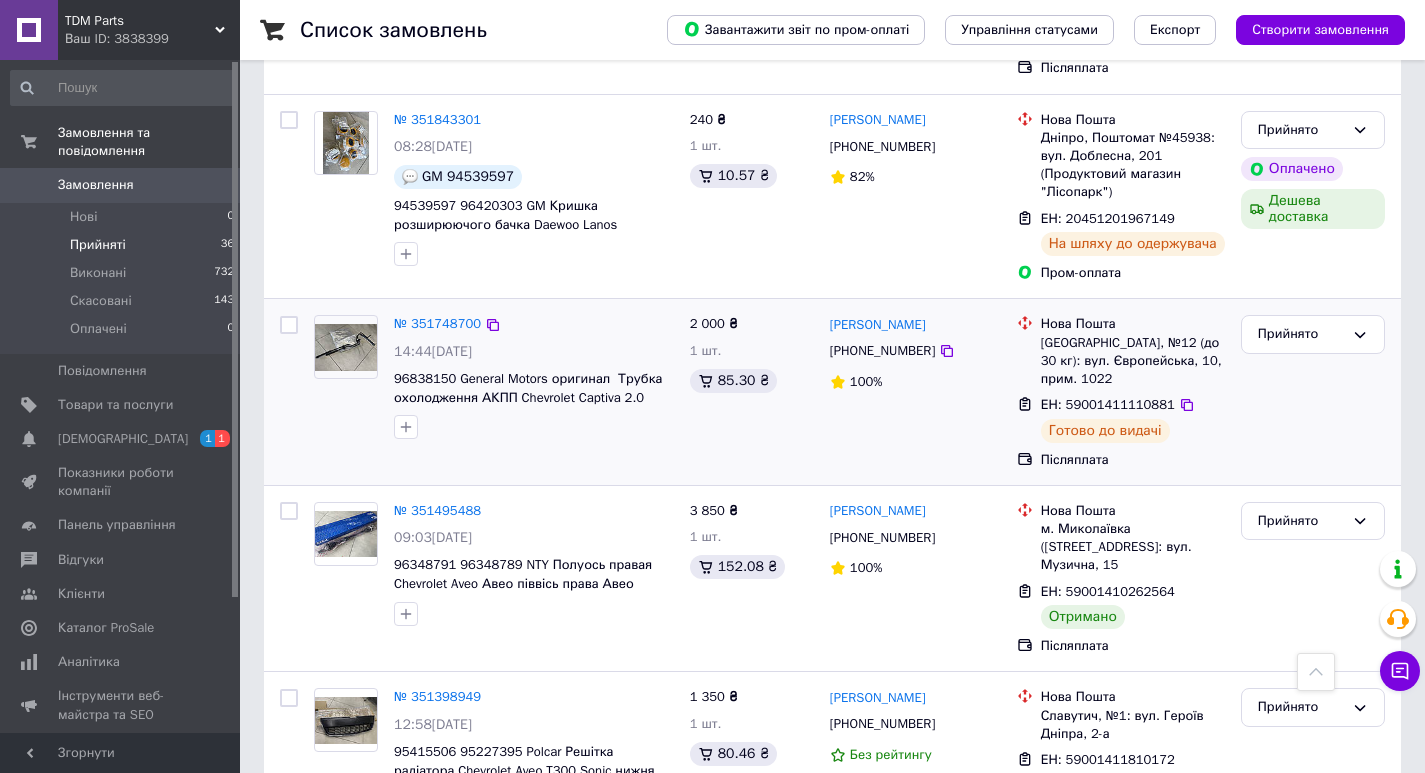 scroll, scrollTop: 900, scrollLeft: 0, axis: vertical 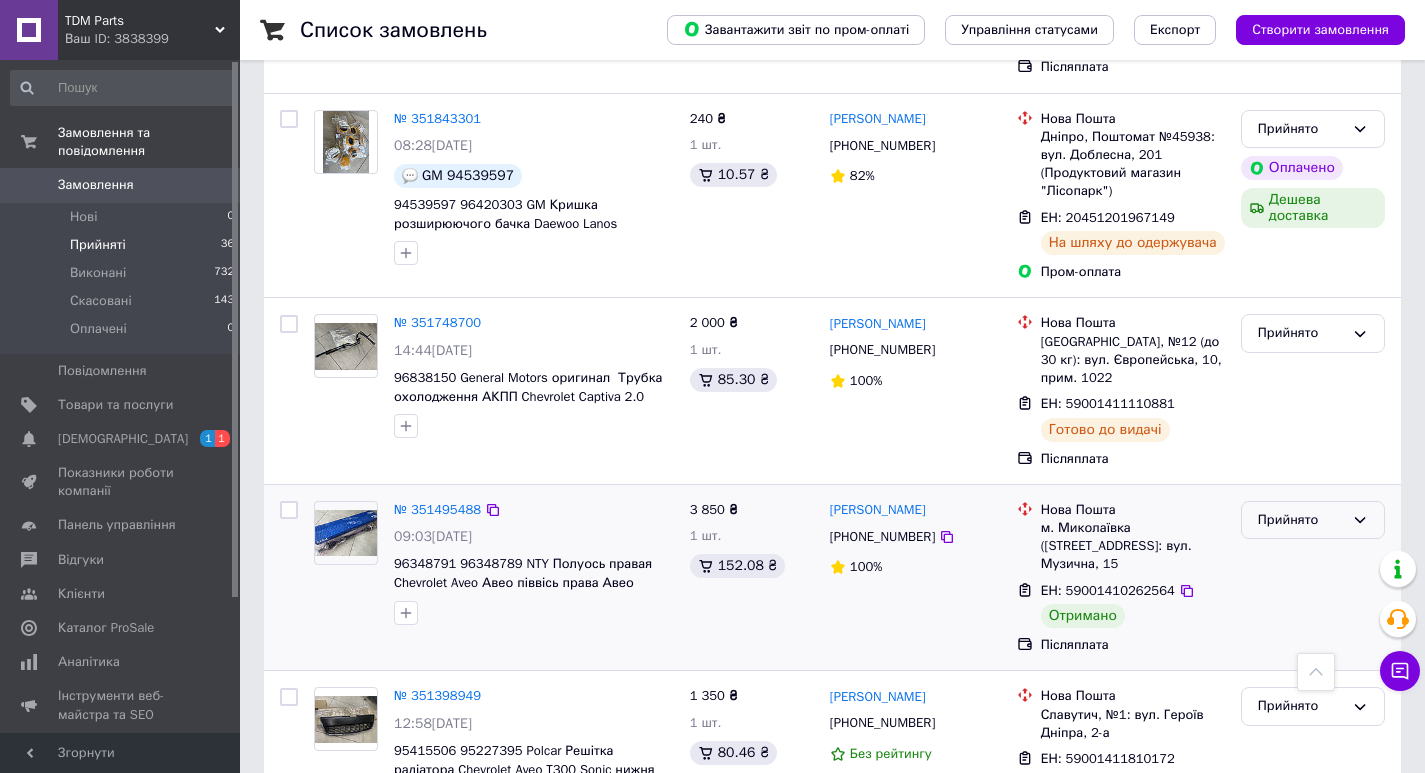 click 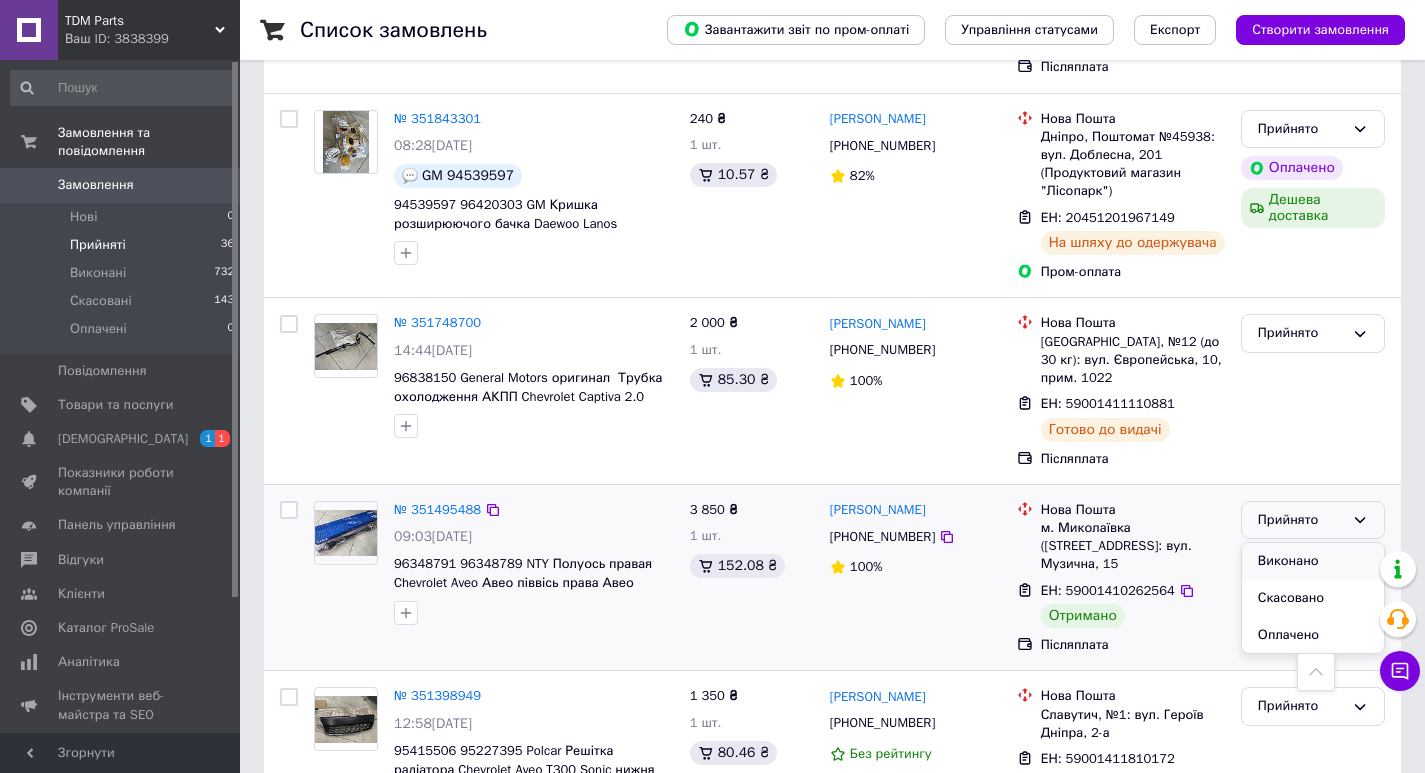 click on "Виконано" at bounding box center (1313, 561) 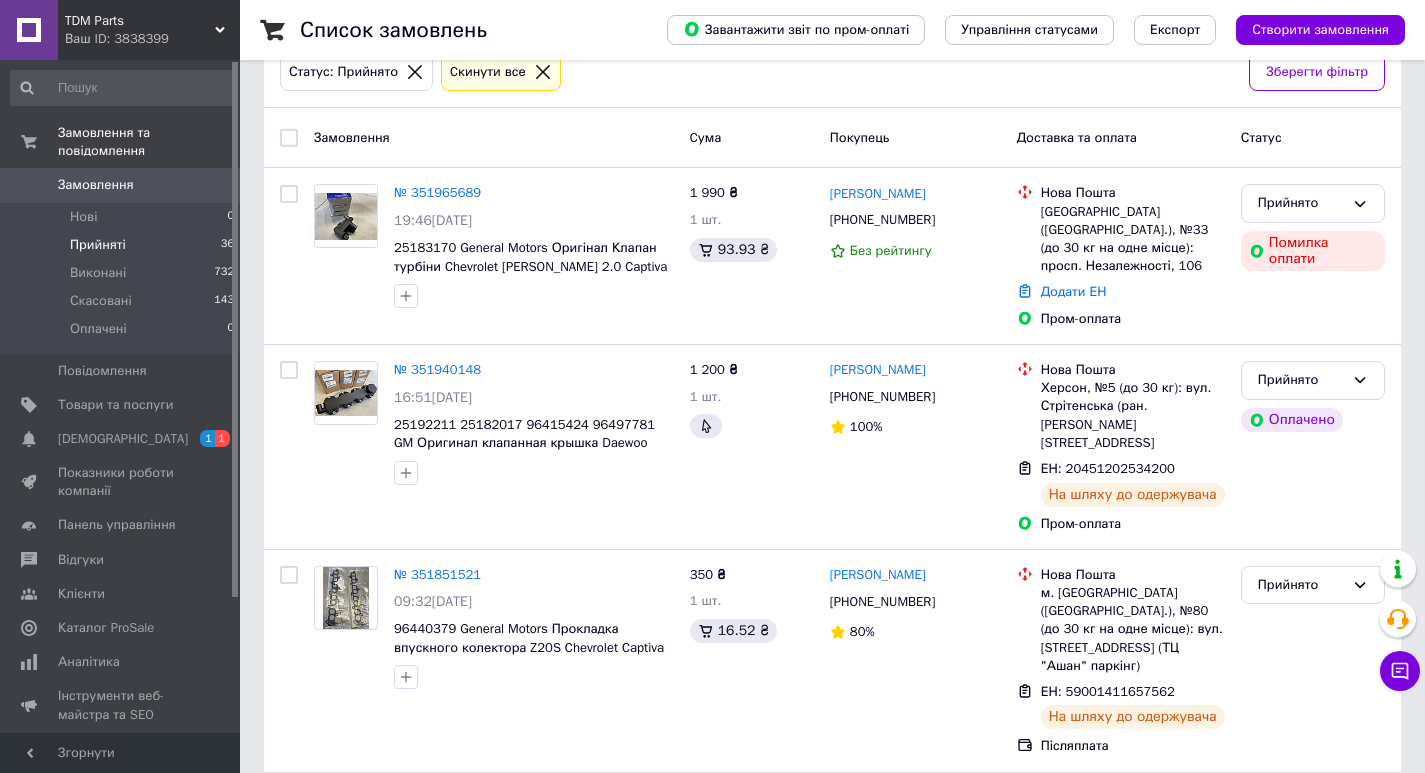 scroll, scrollTop: 100, scrollLeft: 0, axis: vertical 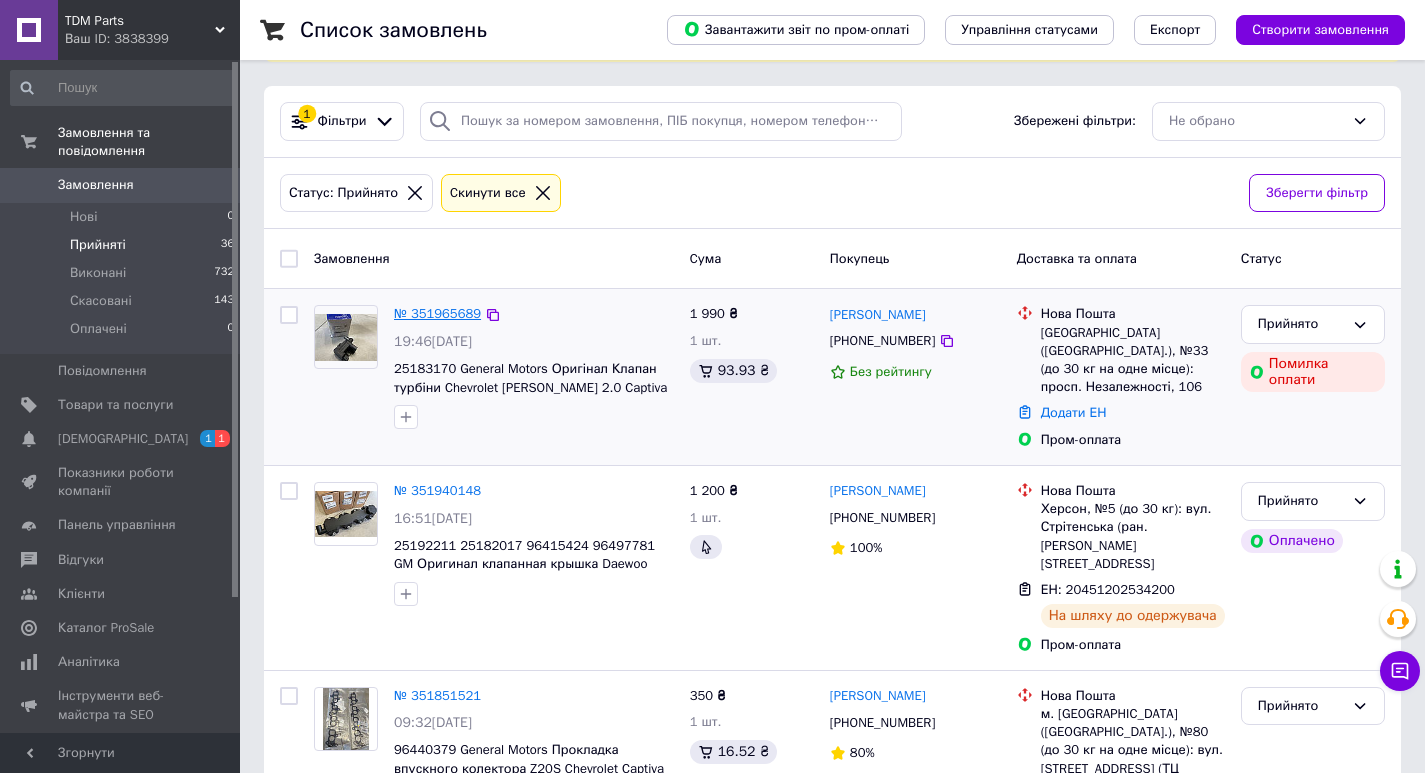 click on "№ 351965689" at bounding box center (437, 313) 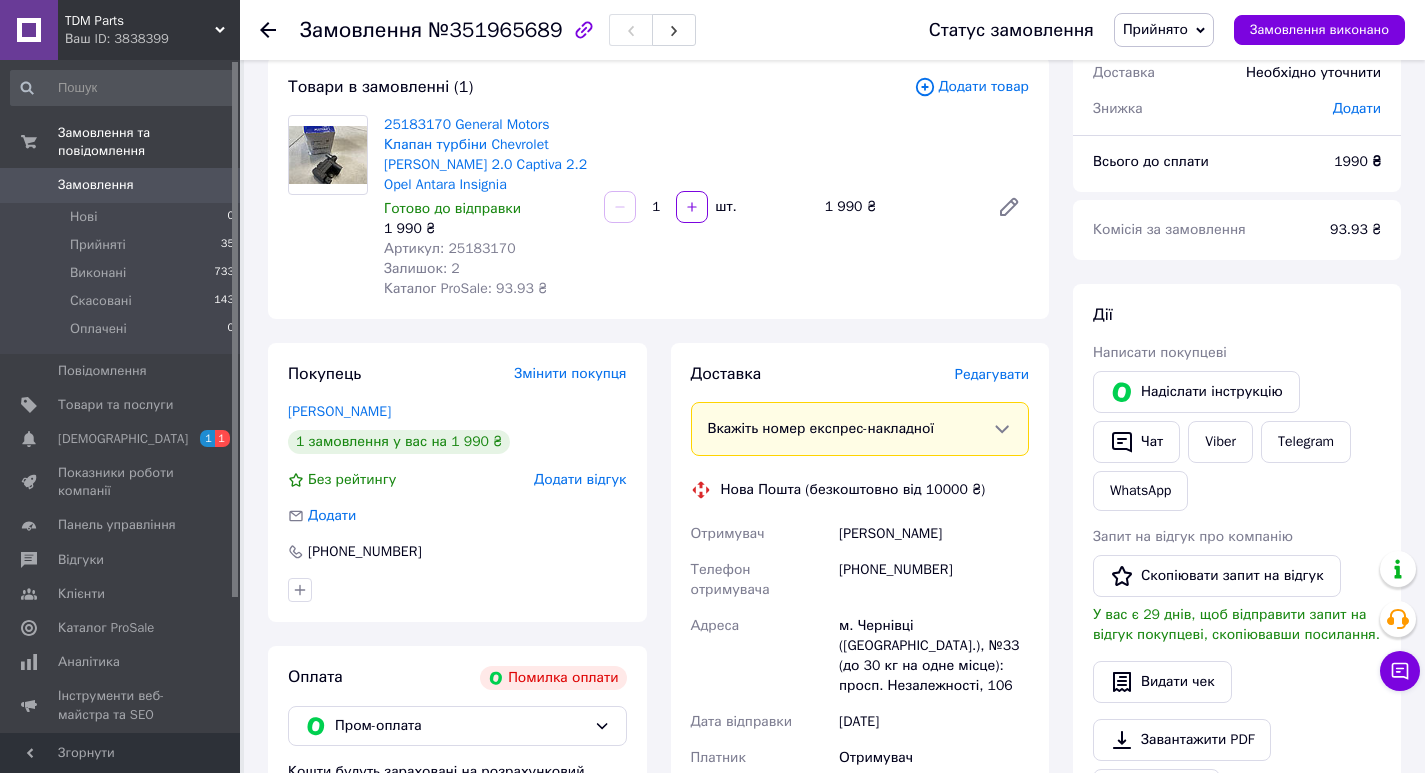 scroll, scrollTop: 100, scrollLeft: 0, axis: vertical 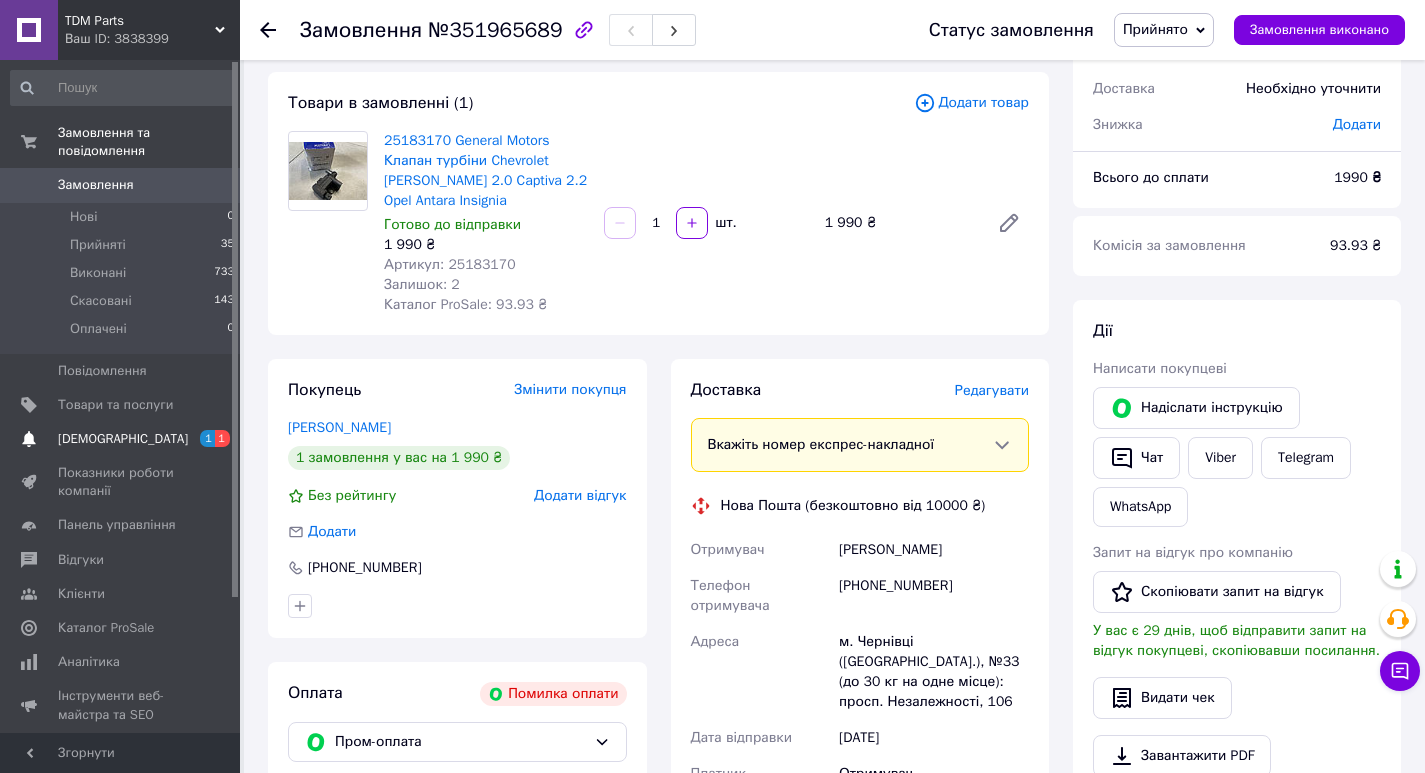 click on "[DEMOGRAPHIC_DATA]" at bounding box center (123, 439) 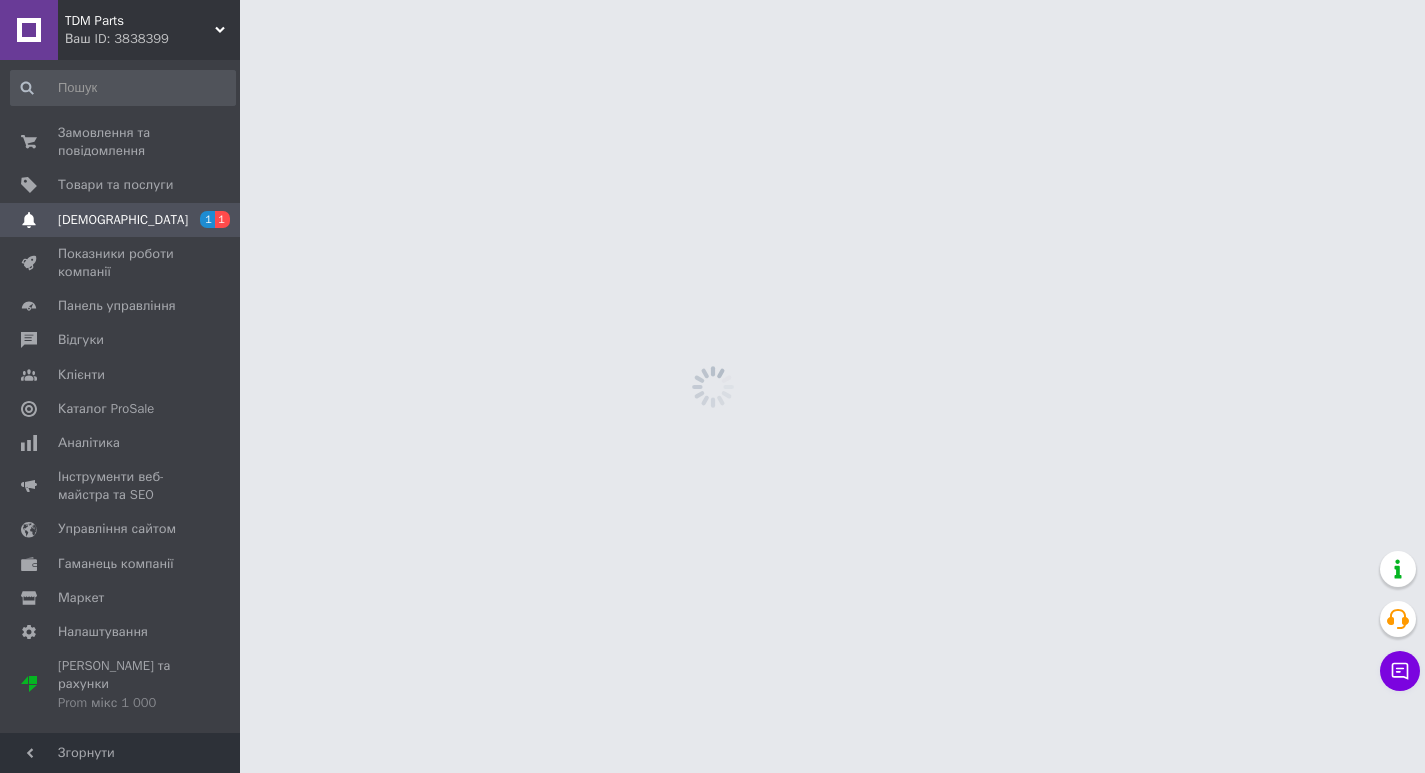 scroll, scrollTop: 0, scrollLeft: 0, axis: both 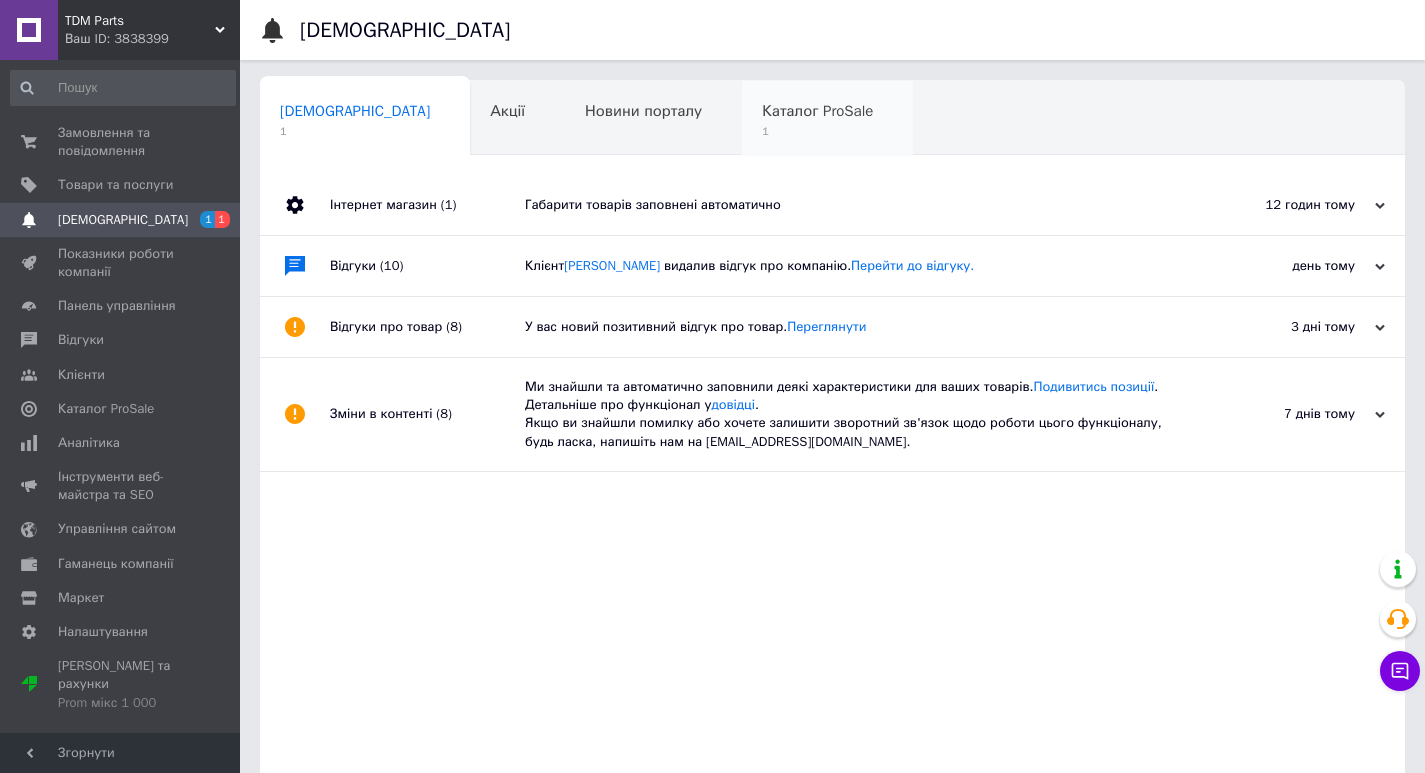 click on "Каталог ProSale" at bounding box center [817, 111] 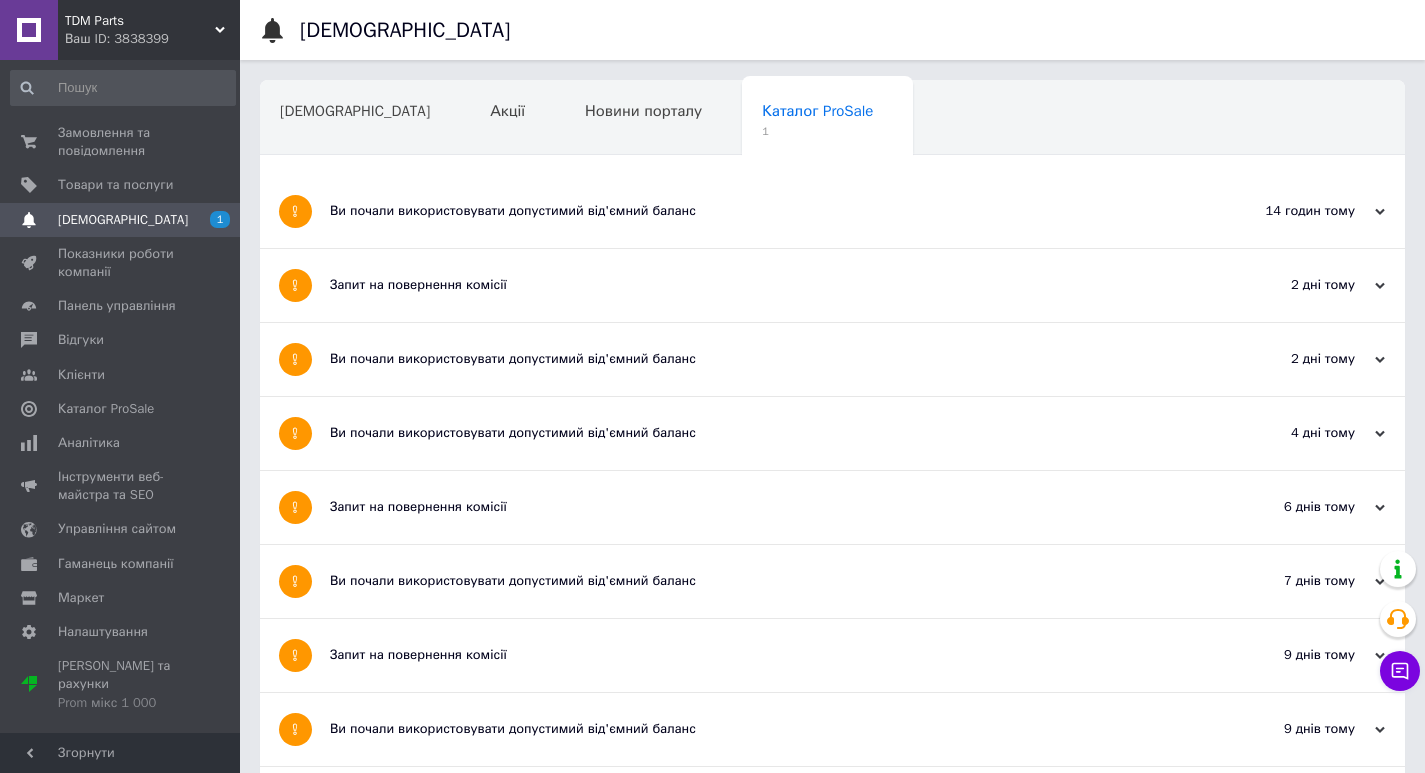 click on "Ви почали використовувати допустимий від'ємний баланс" at bounding box center [757, 211] 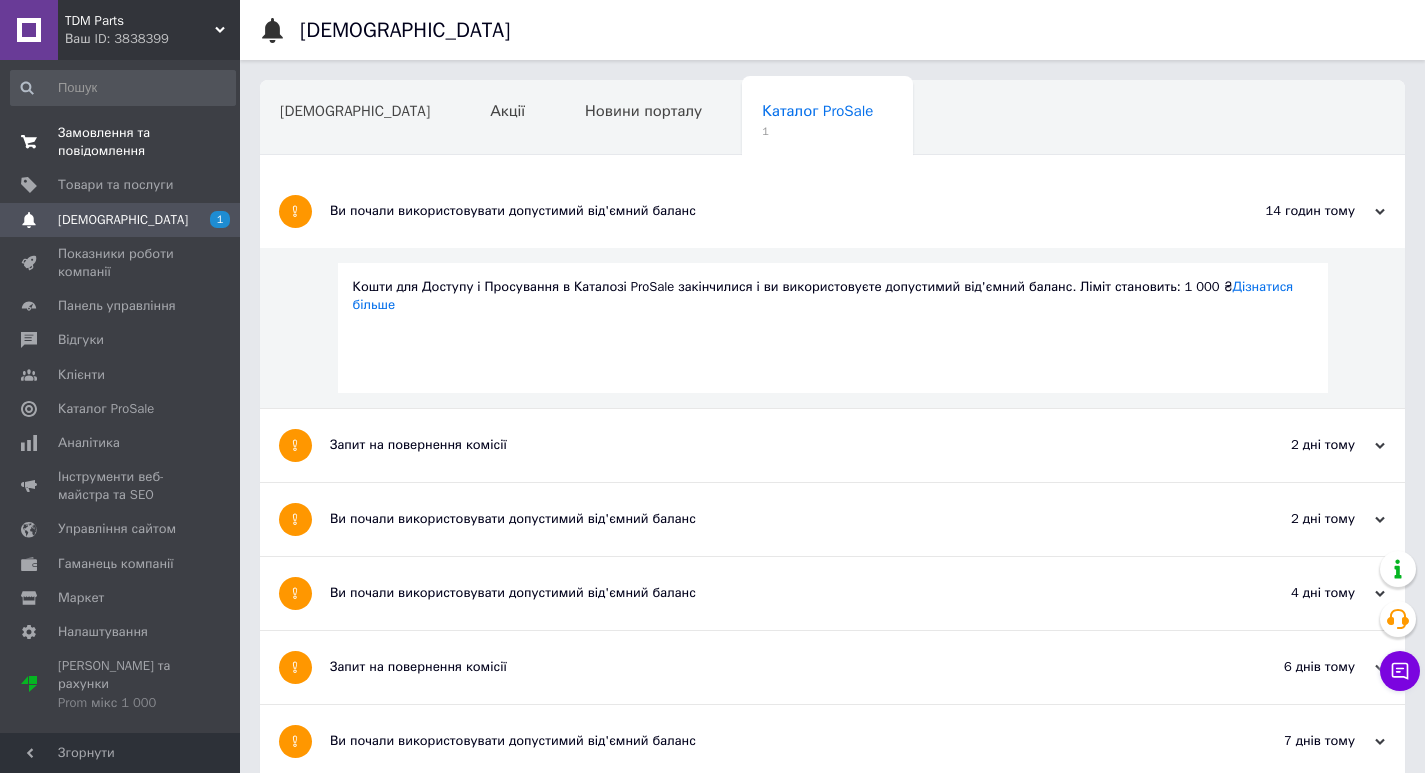 click on "Замовлення та повідомлення" at bounding box center [121, 142] 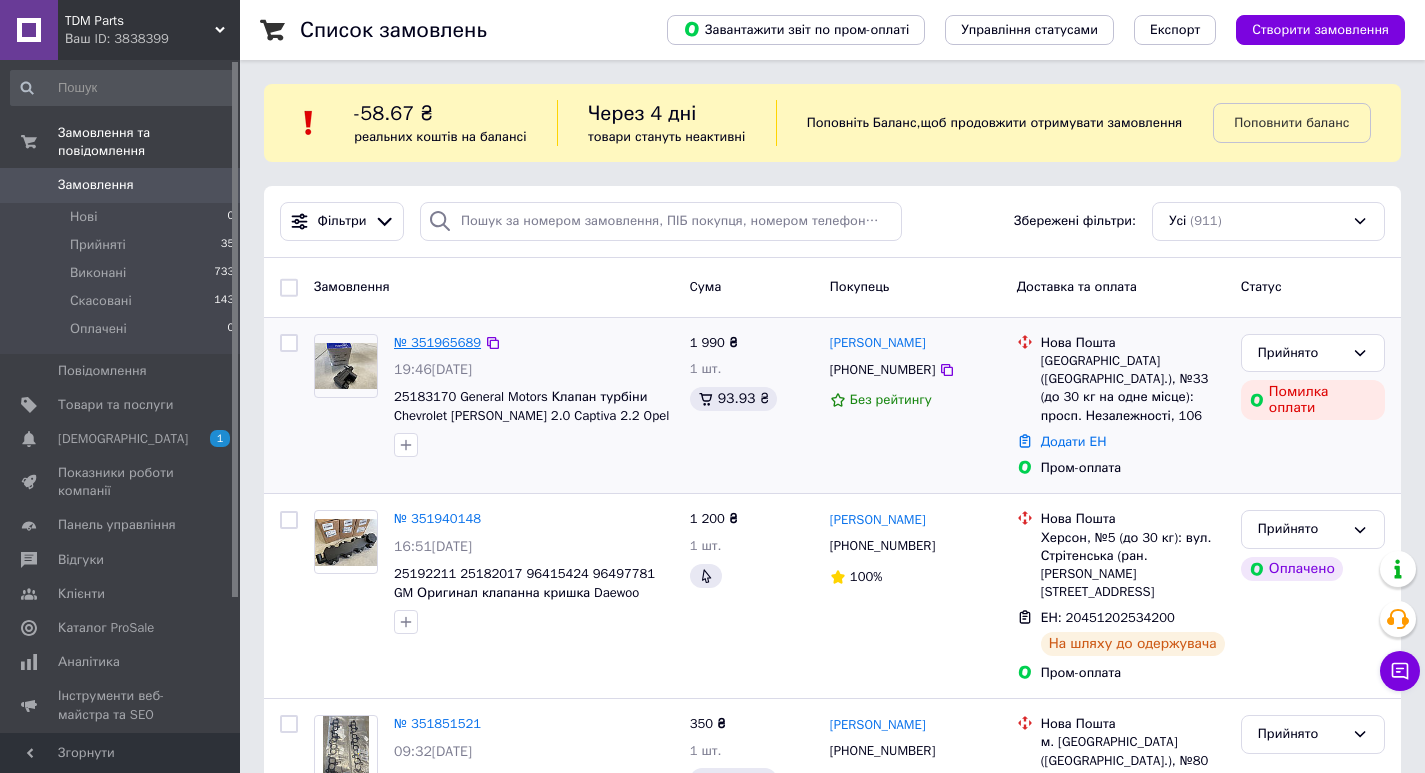 click on "№ 351965689" at bounding box center [437, 342] 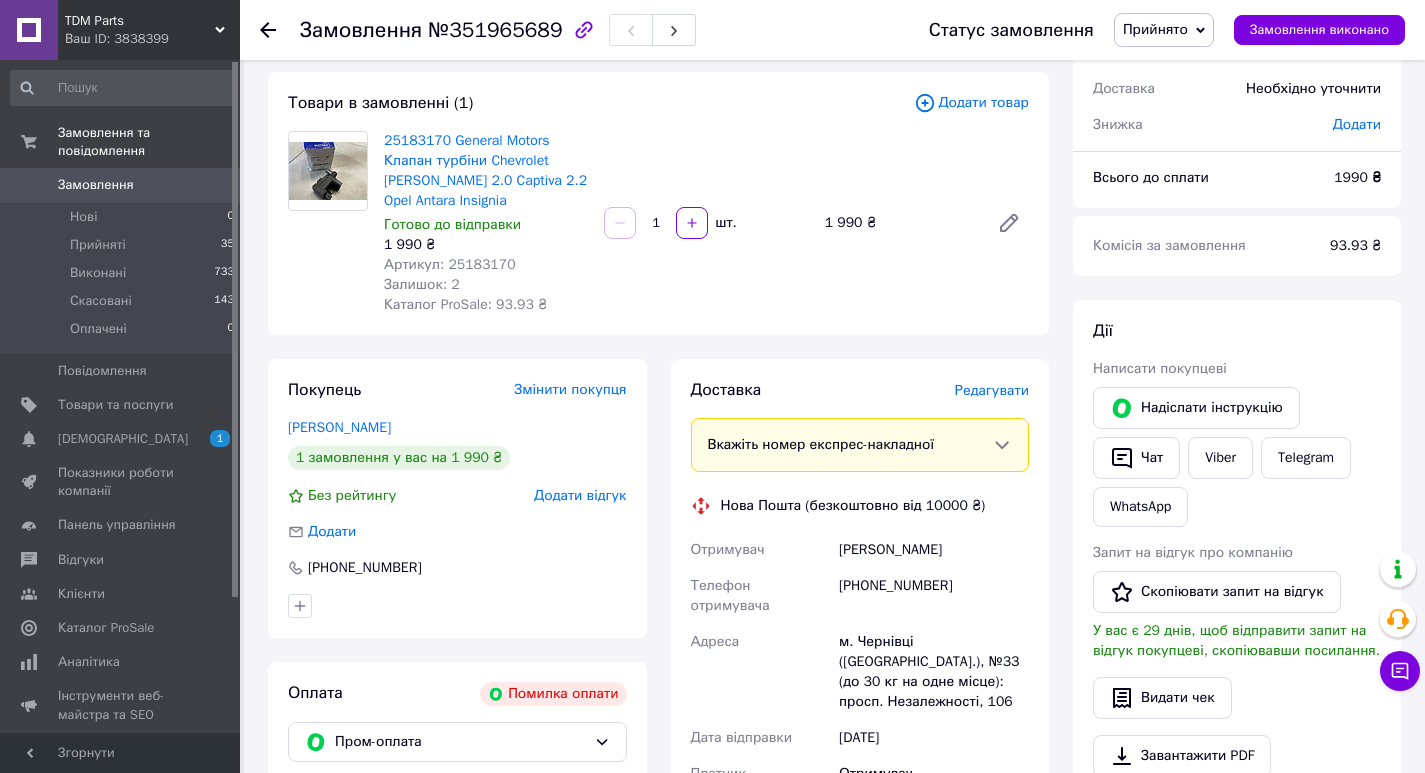 scroll, scrollTop: 0, scrollLeft: 0, axis: both 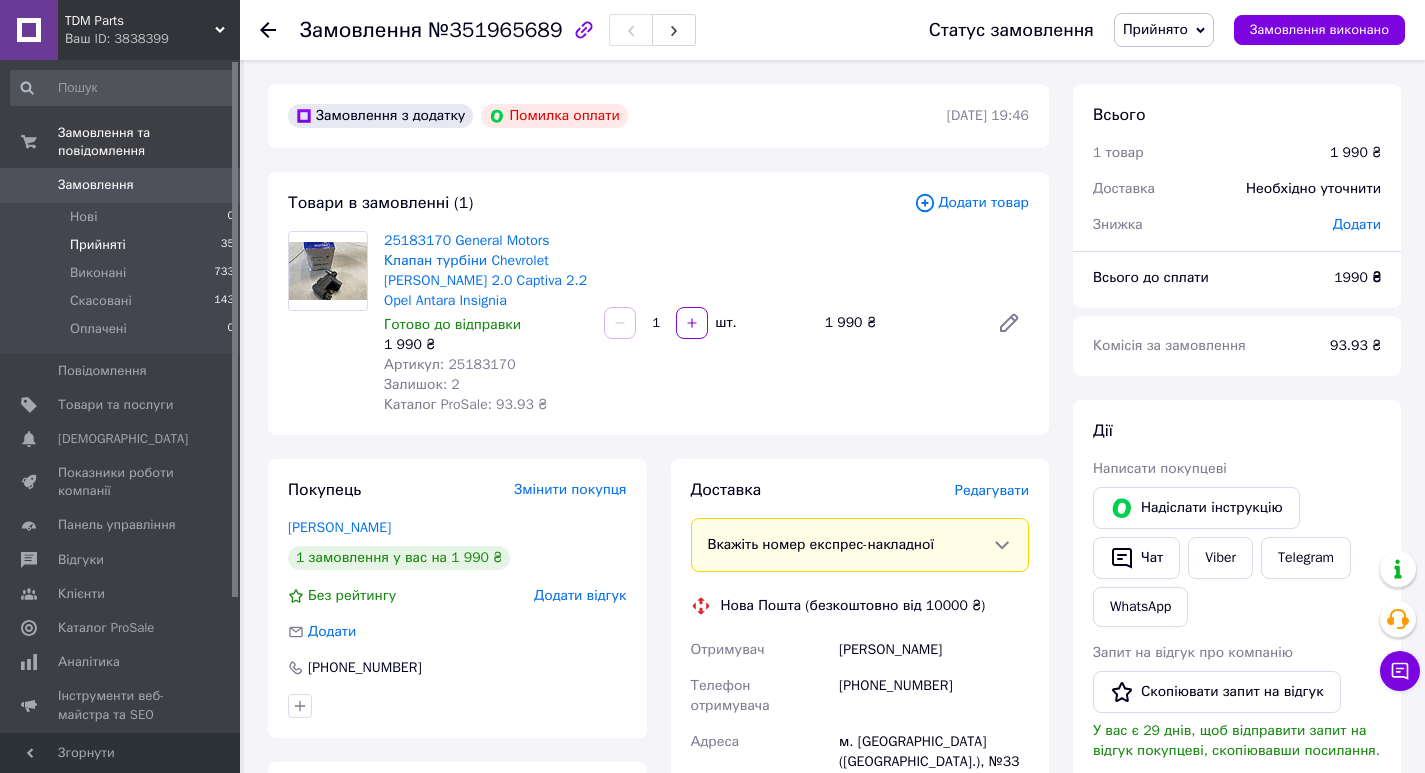 click on "Прийняті" at bounding box center [98, 245] 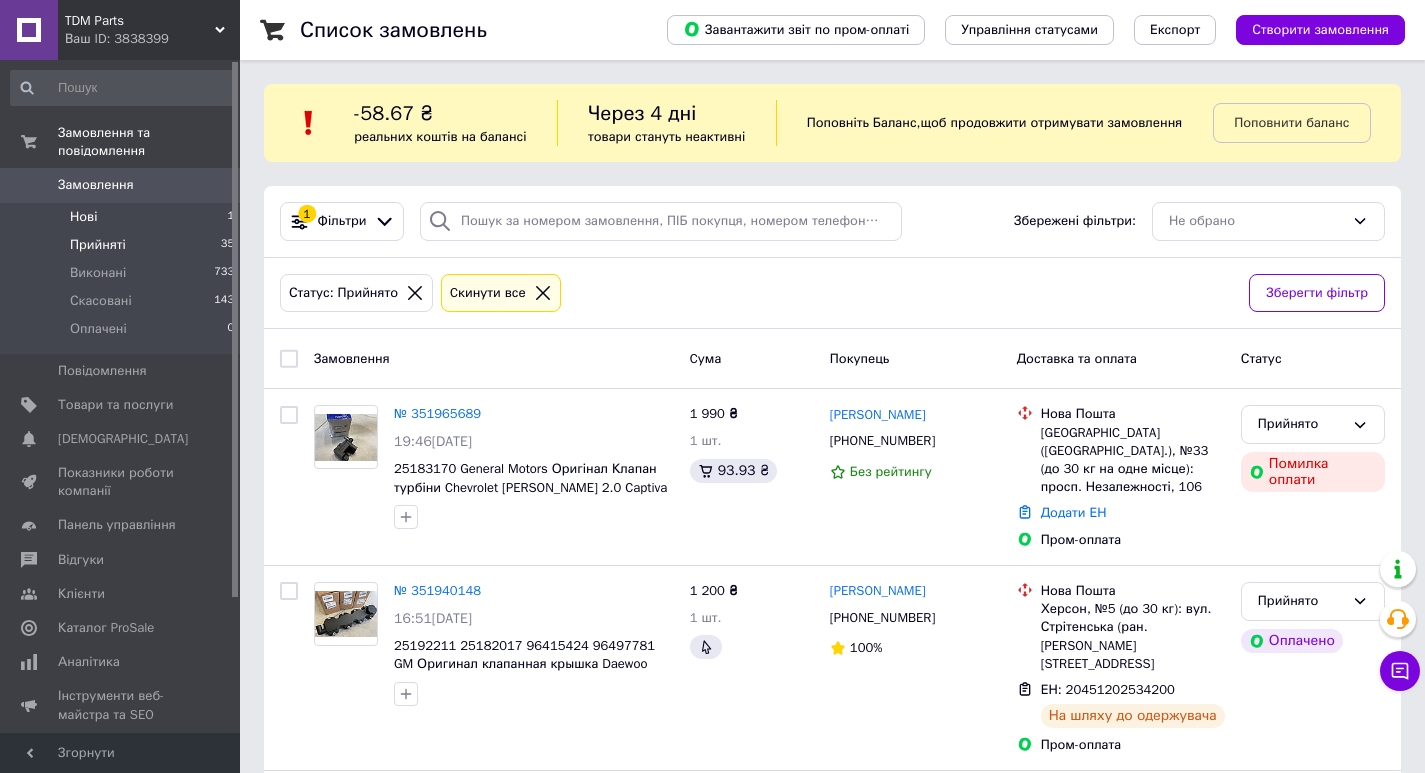 click on "Нові" at bounding box center [83, 217] 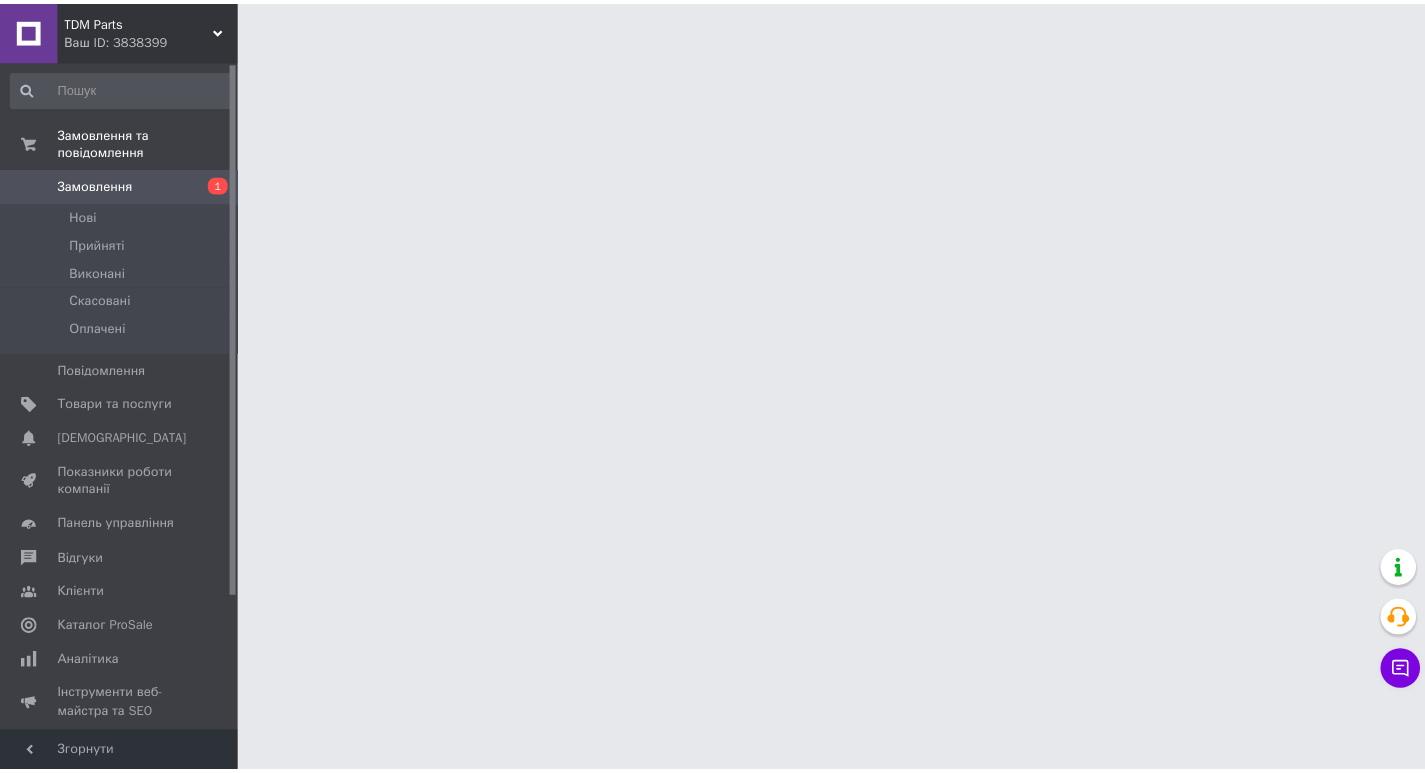 scroll, scrollTop: 0, scrollLeft: 0, axis: both 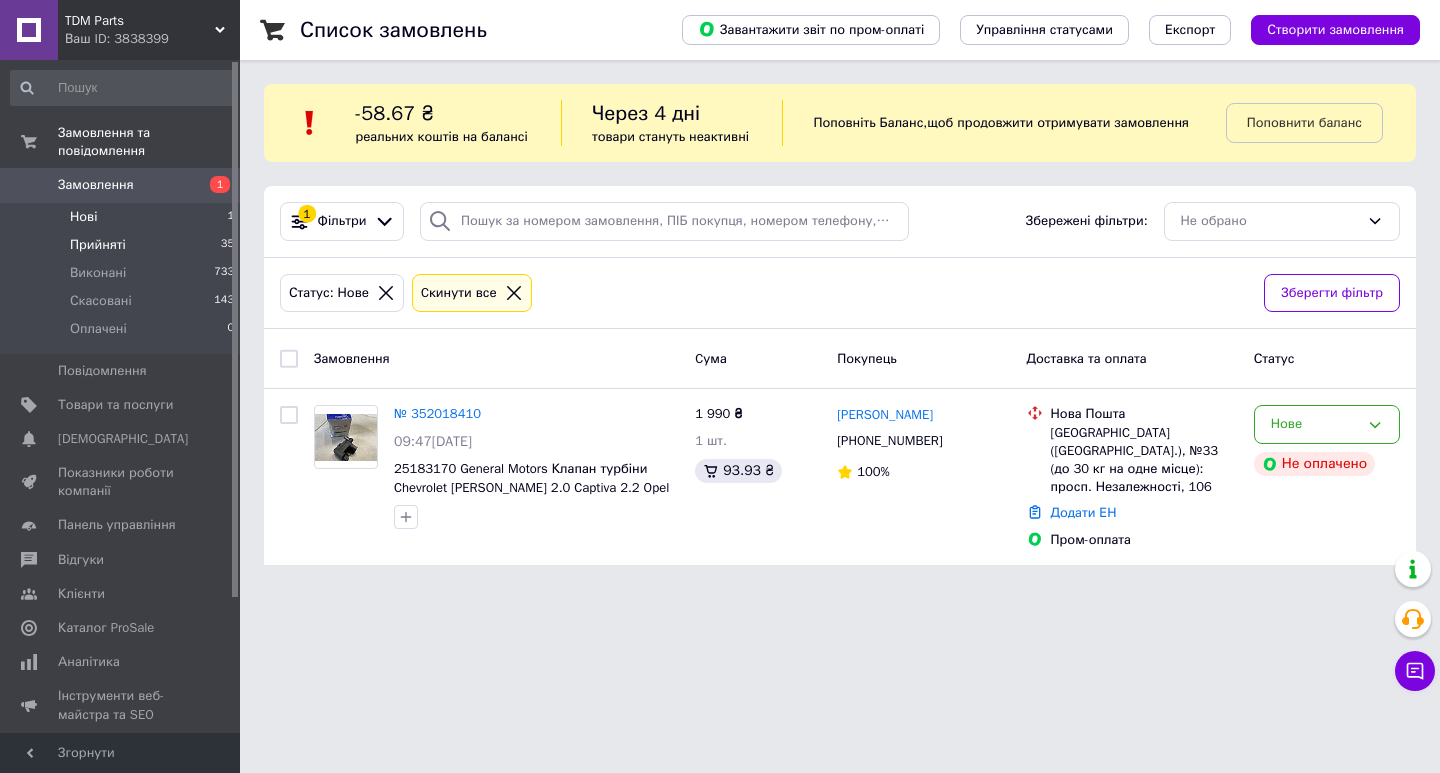 click on "Прийняті" at bounding box center (98, 245) 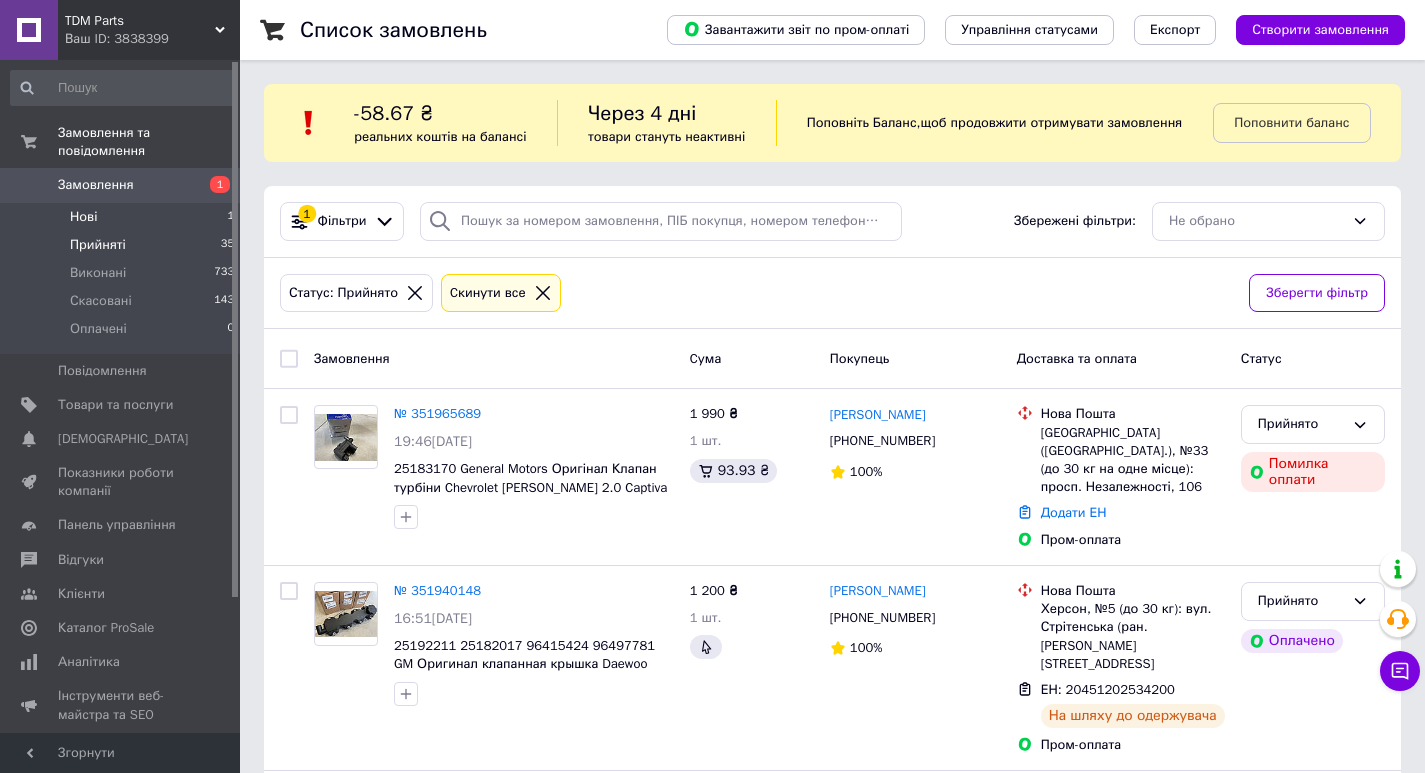 click on "Нові" at bounding box center (83, 217) 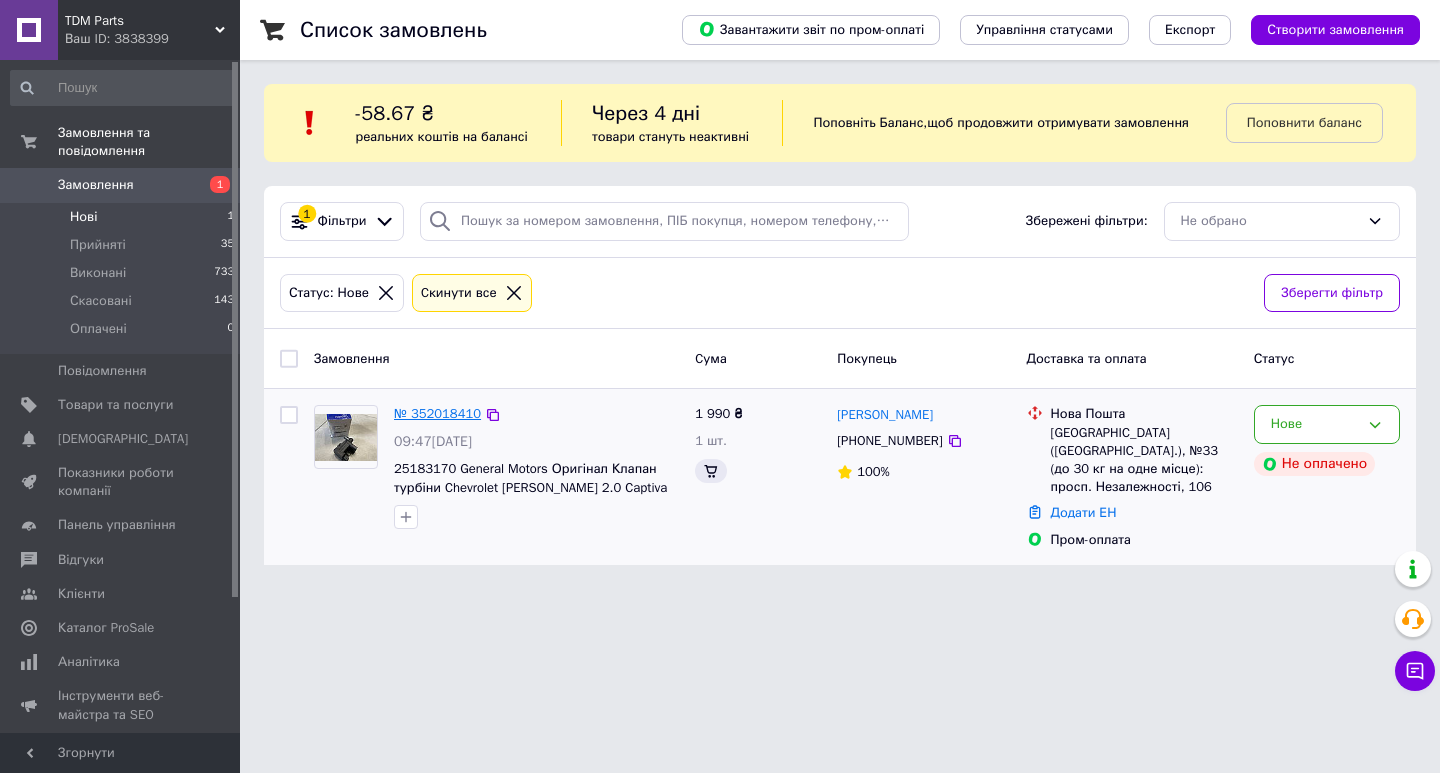 click on "№ 352018410" at bounding box center (437, 413) 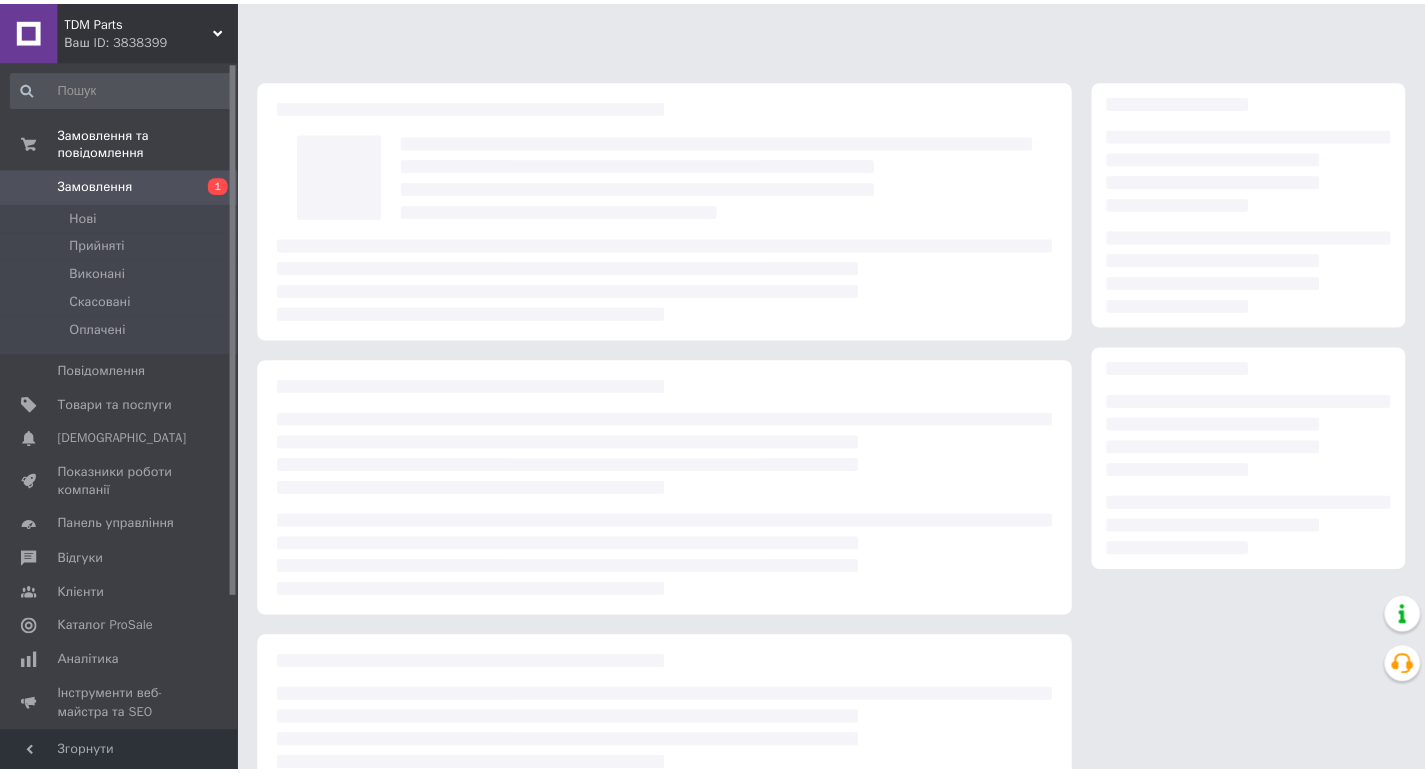 scroll, scrollTop: 0, scrollLeft: 0, axis: both 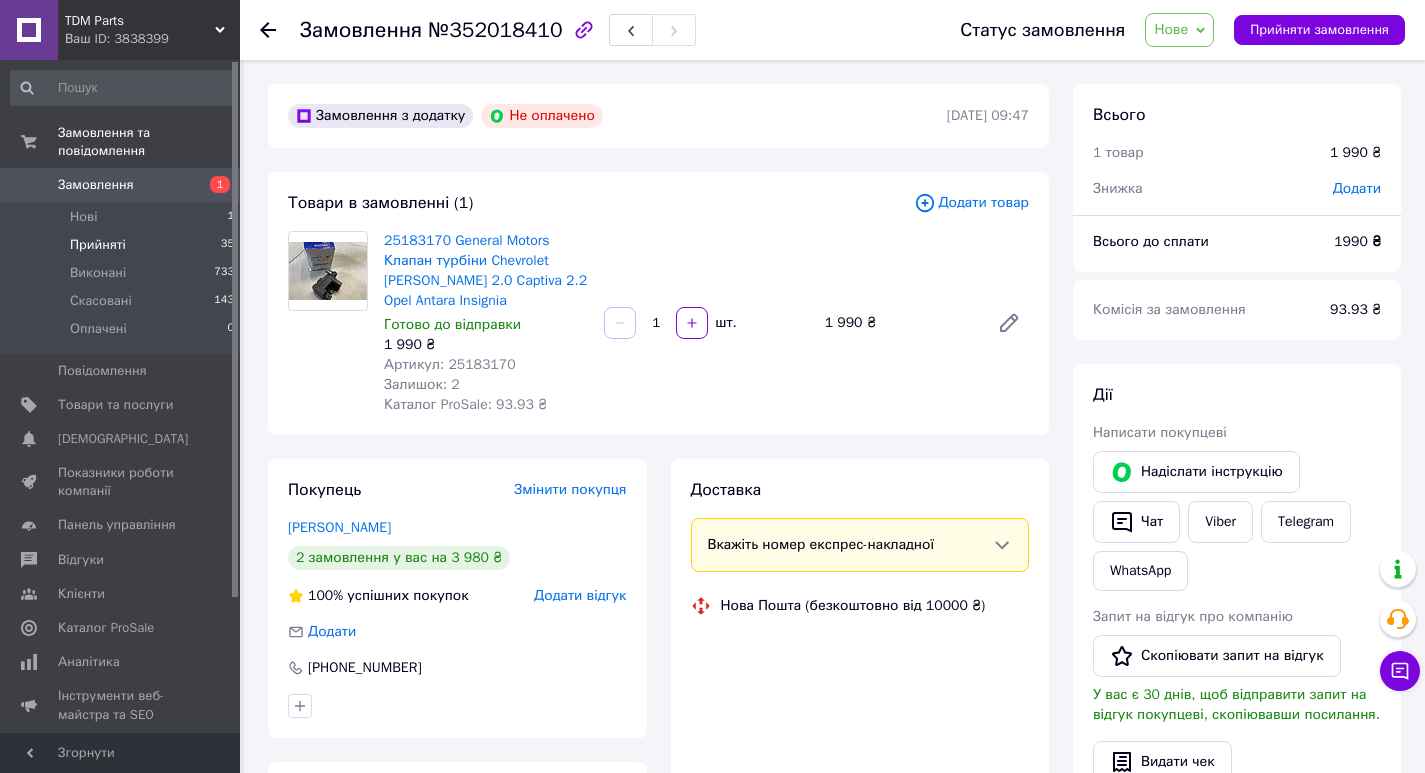 click on "Прийняті" at bounding box center [98, 245] 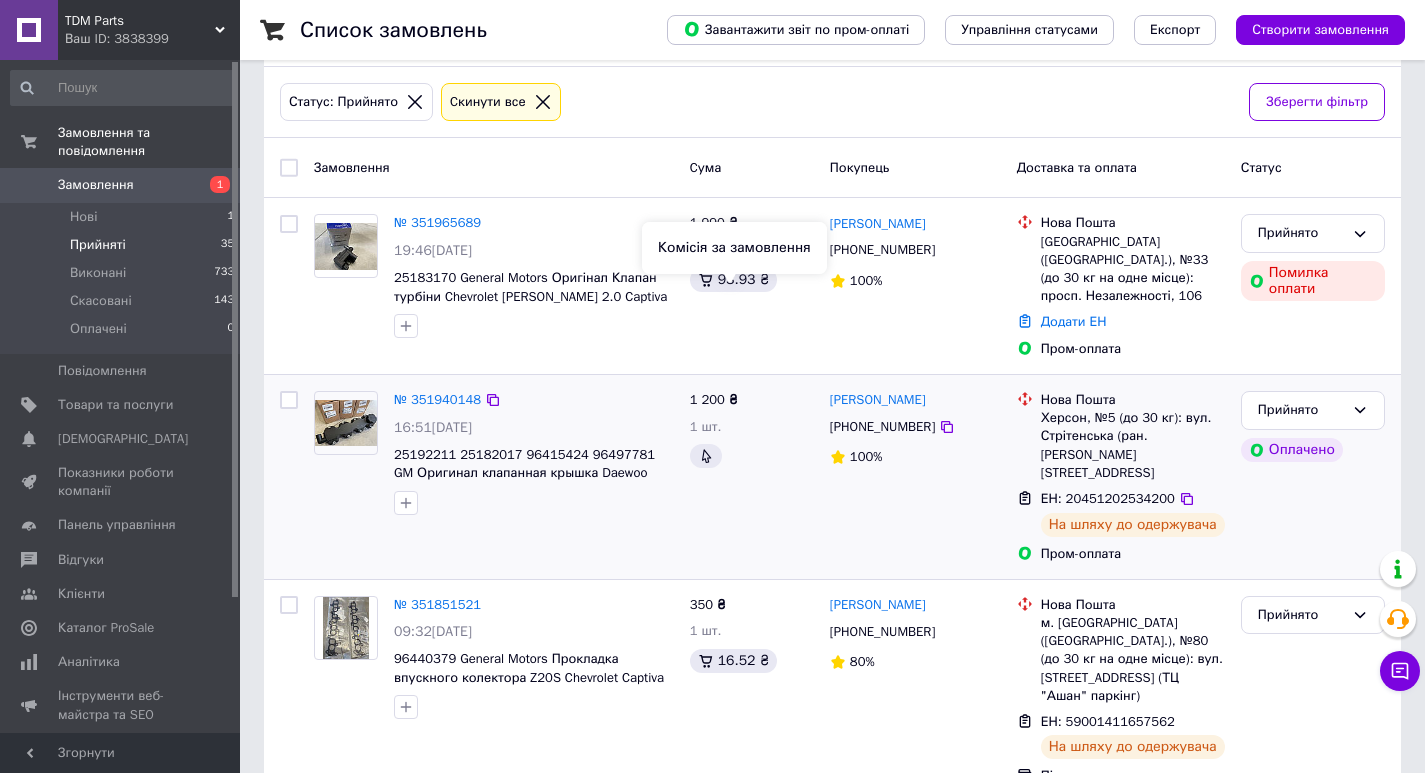 scroll, scrollTop: 200, scrollLeft: 0, axis: vertical 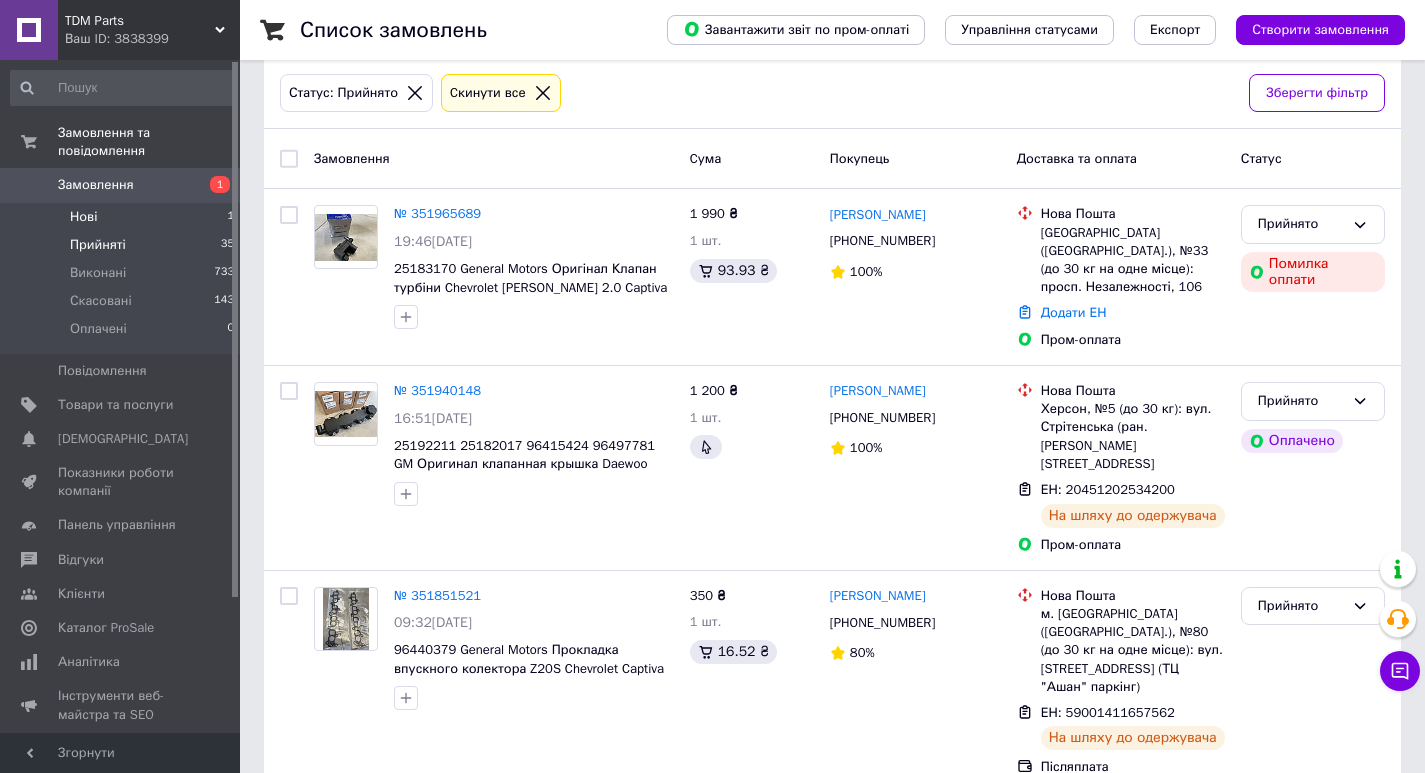 click on "Нові" at bounding box center [83, 217] 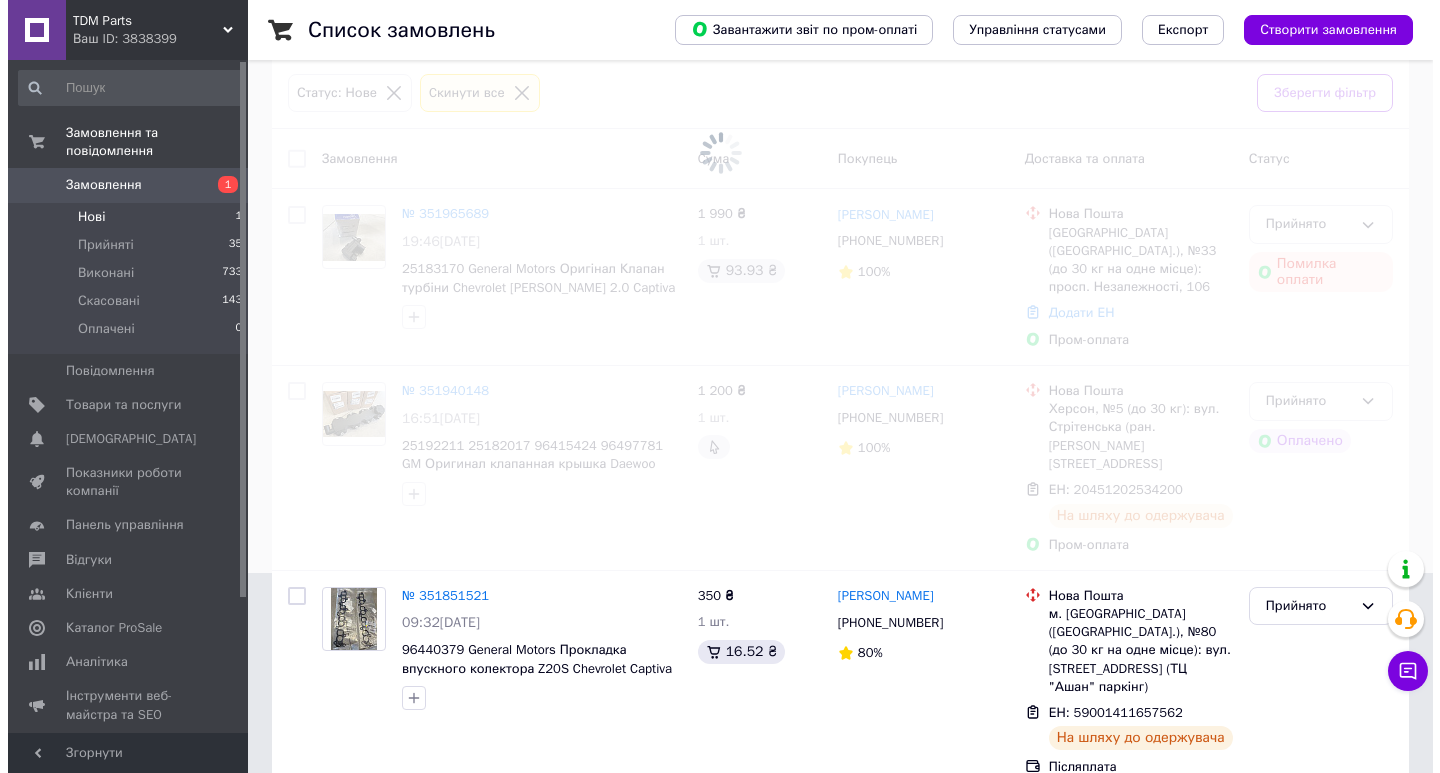 scroll, scrollTop: 0, scrollLeft: 0, axis: both 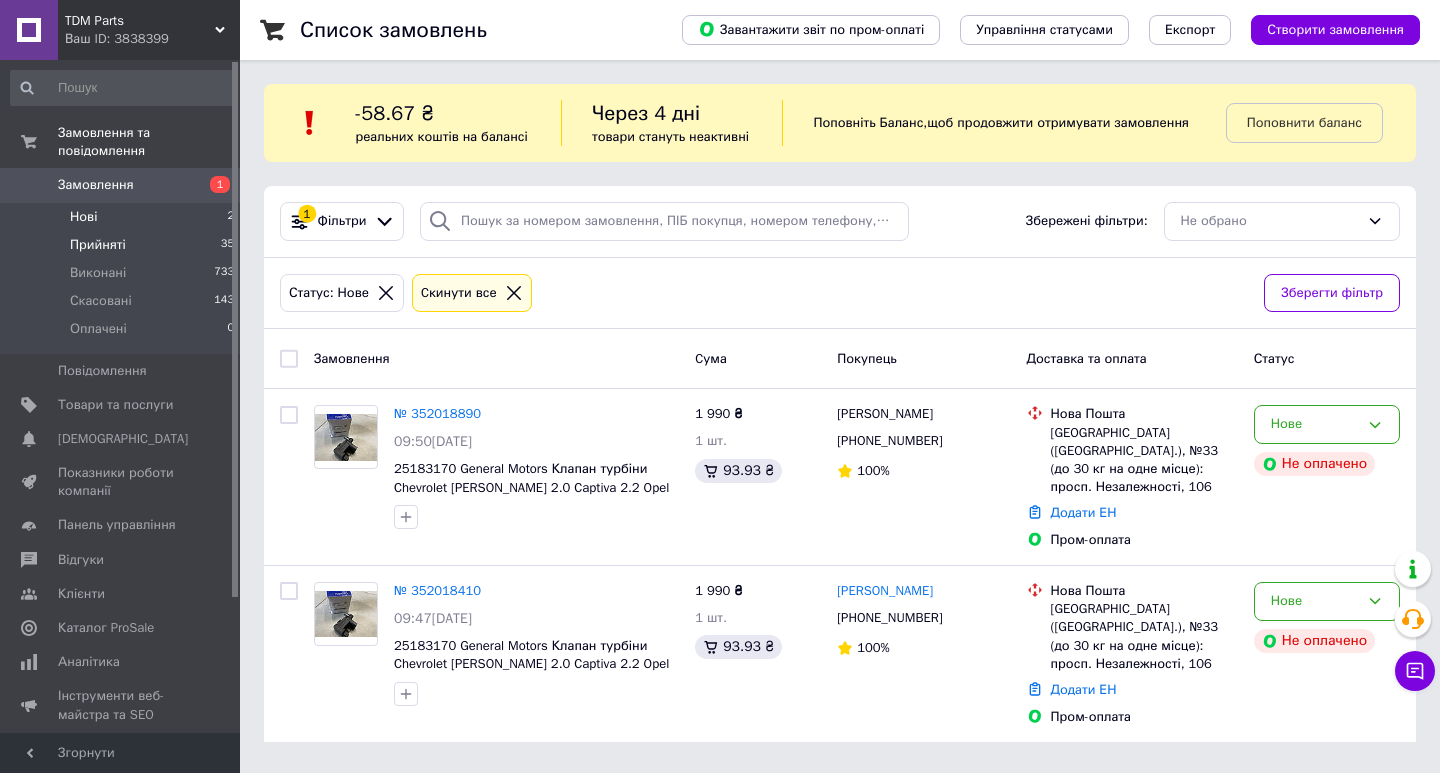 click on "Прийняті" at bounding box center (98, 245) 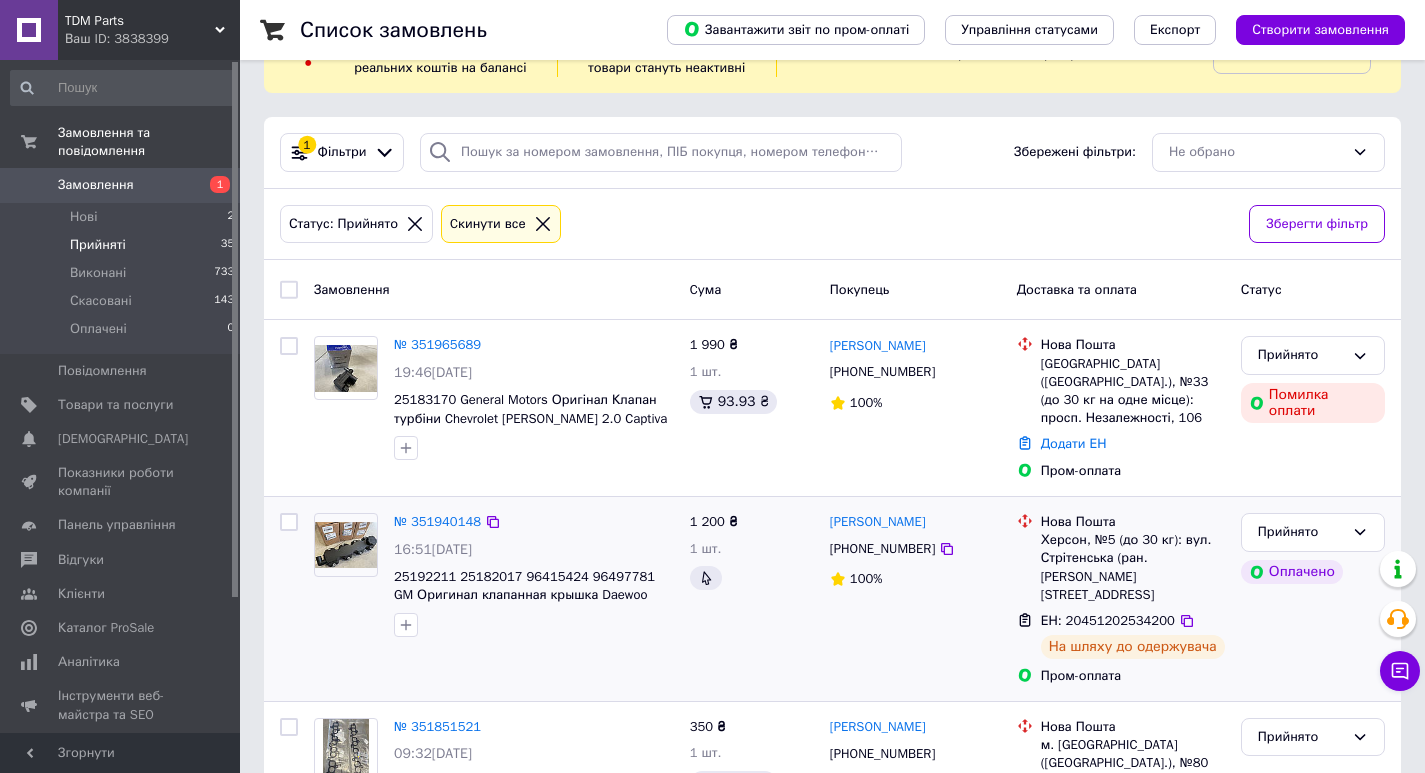 scroll, scrollTop: 0, scrollLeft: 0, axis: both 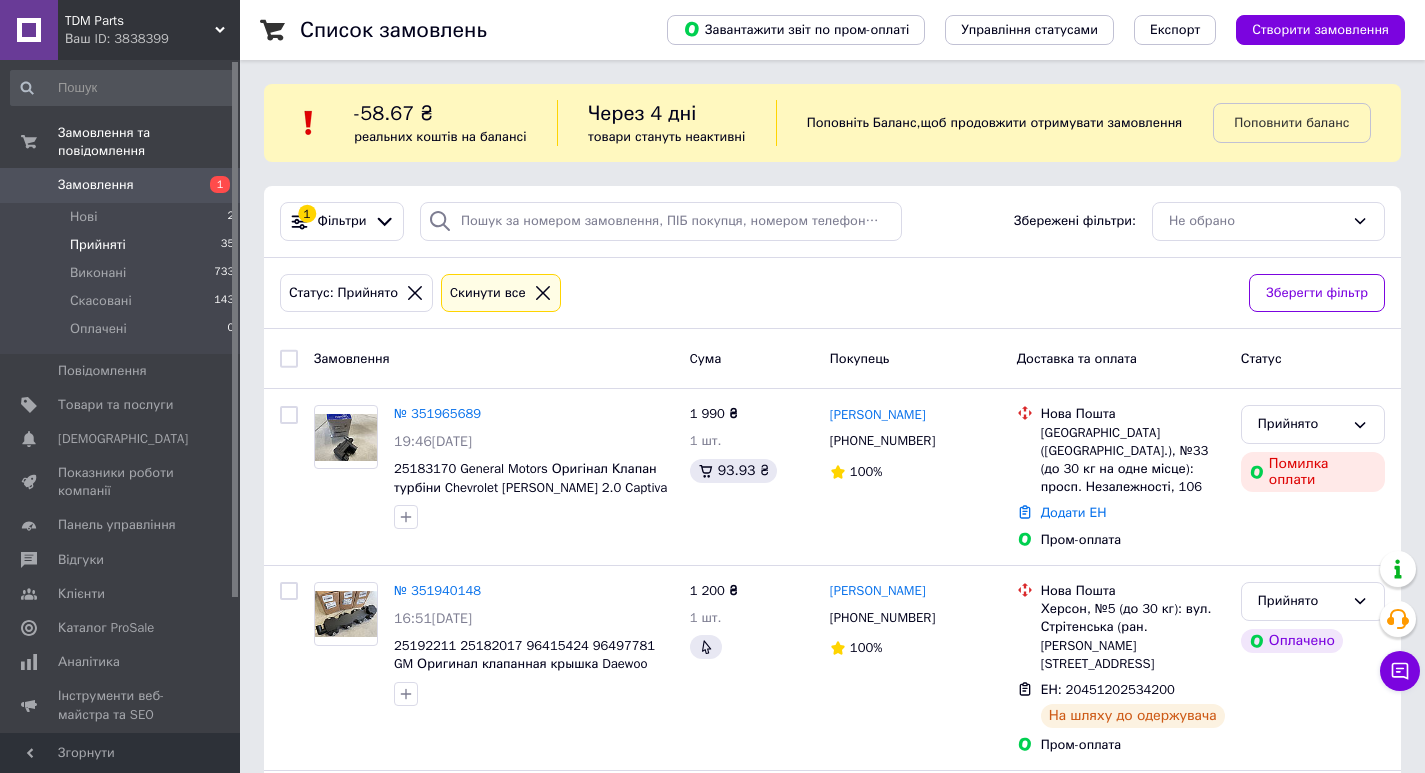 click on "Прийняті" at bounding box center (98, 245) 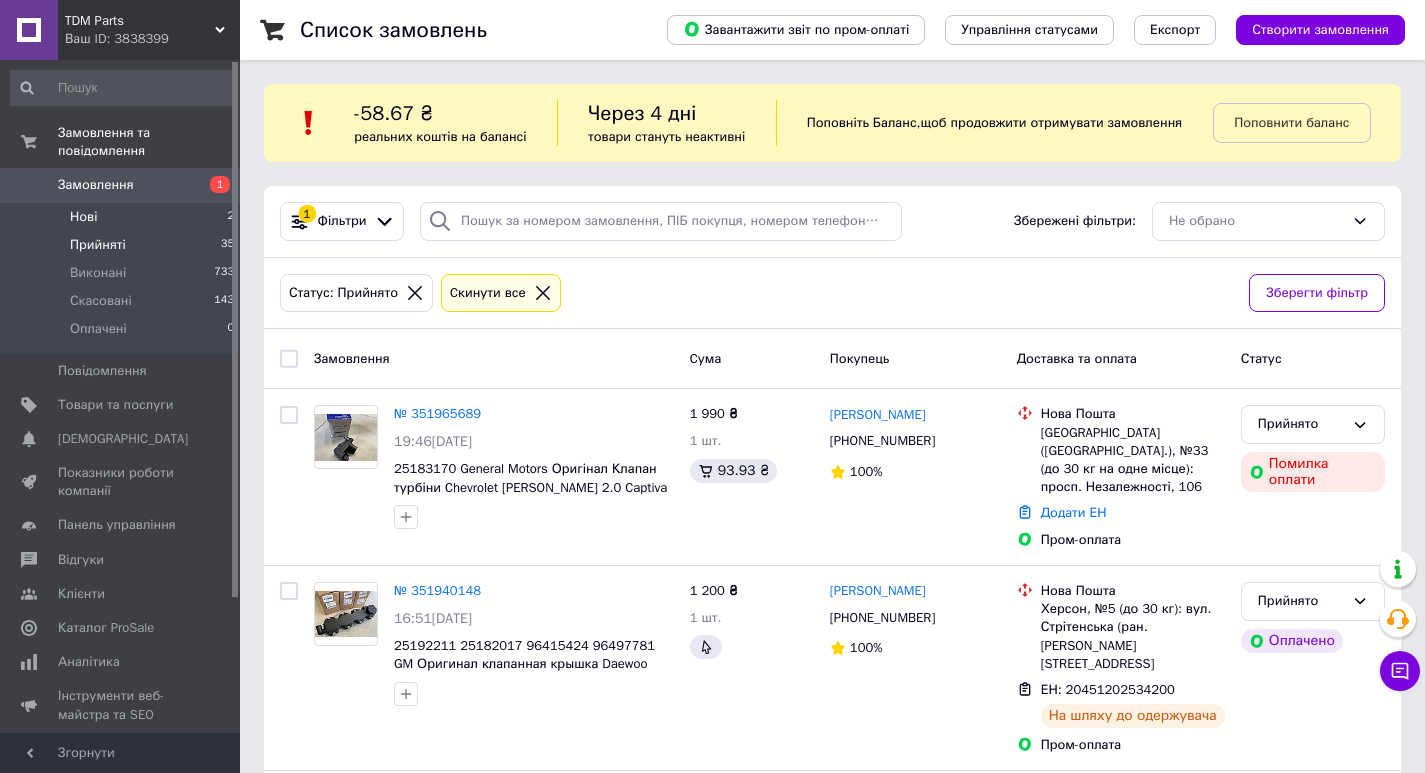 click on "Нові" at bounding box center (83, 217) 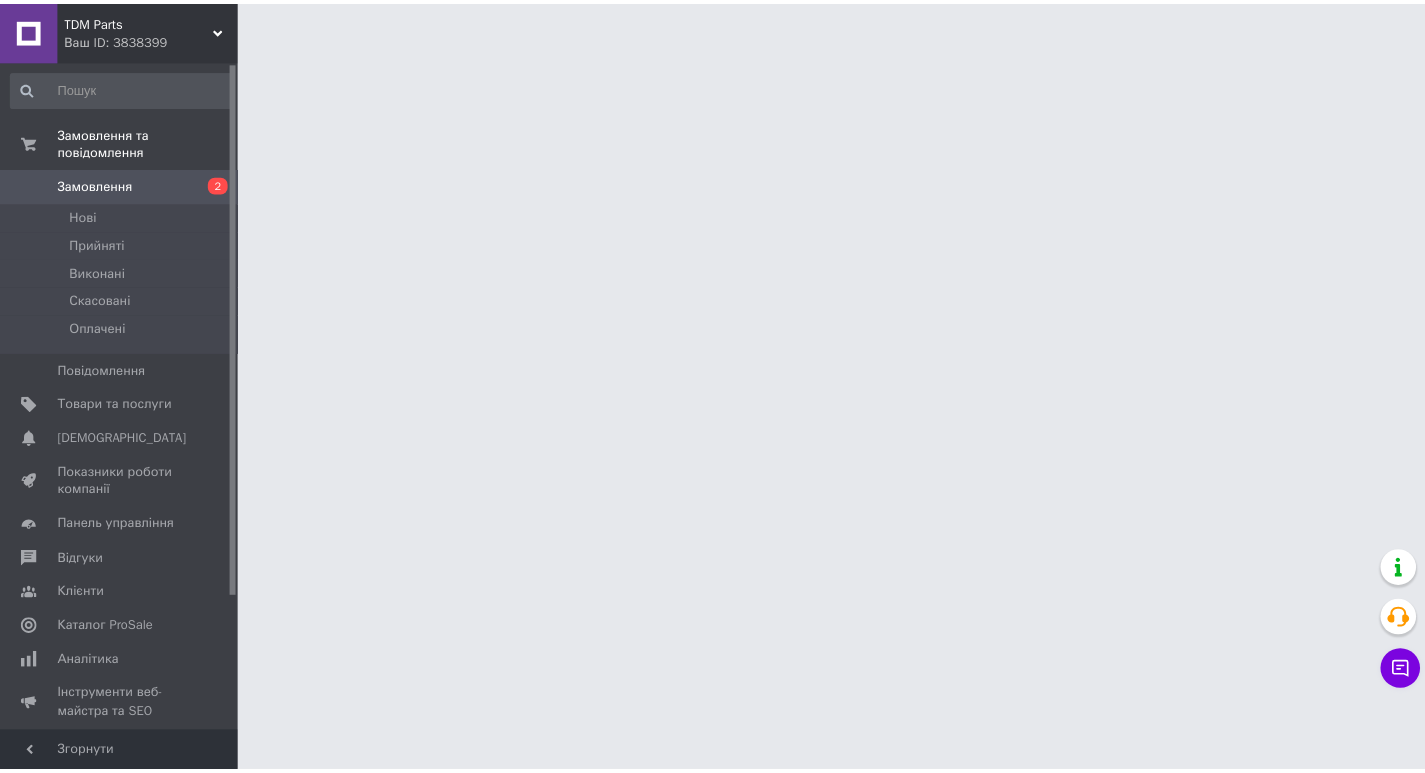 scroll, scrollTop: 0, scrollLeft: 0, axis: both 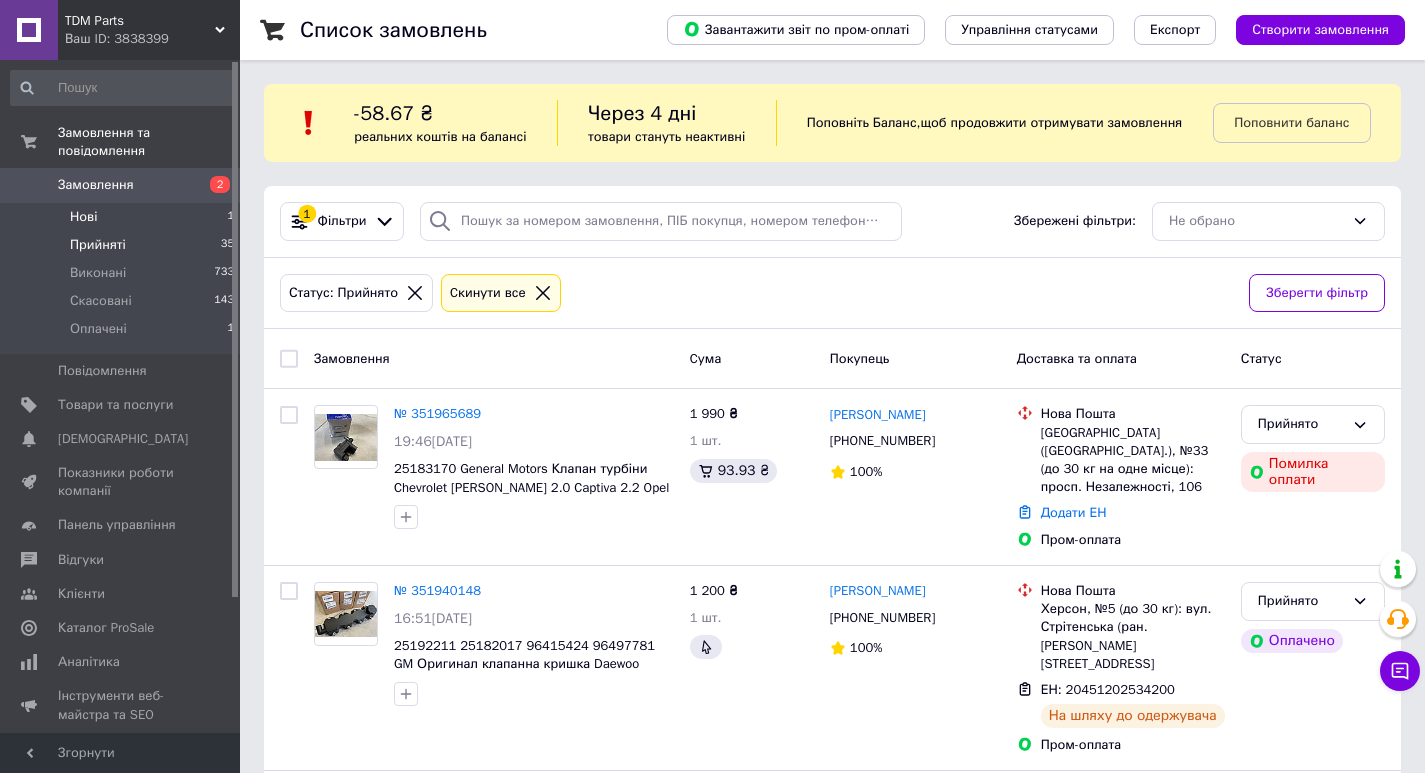 click on "Нові" at bounding box center (83, 217) 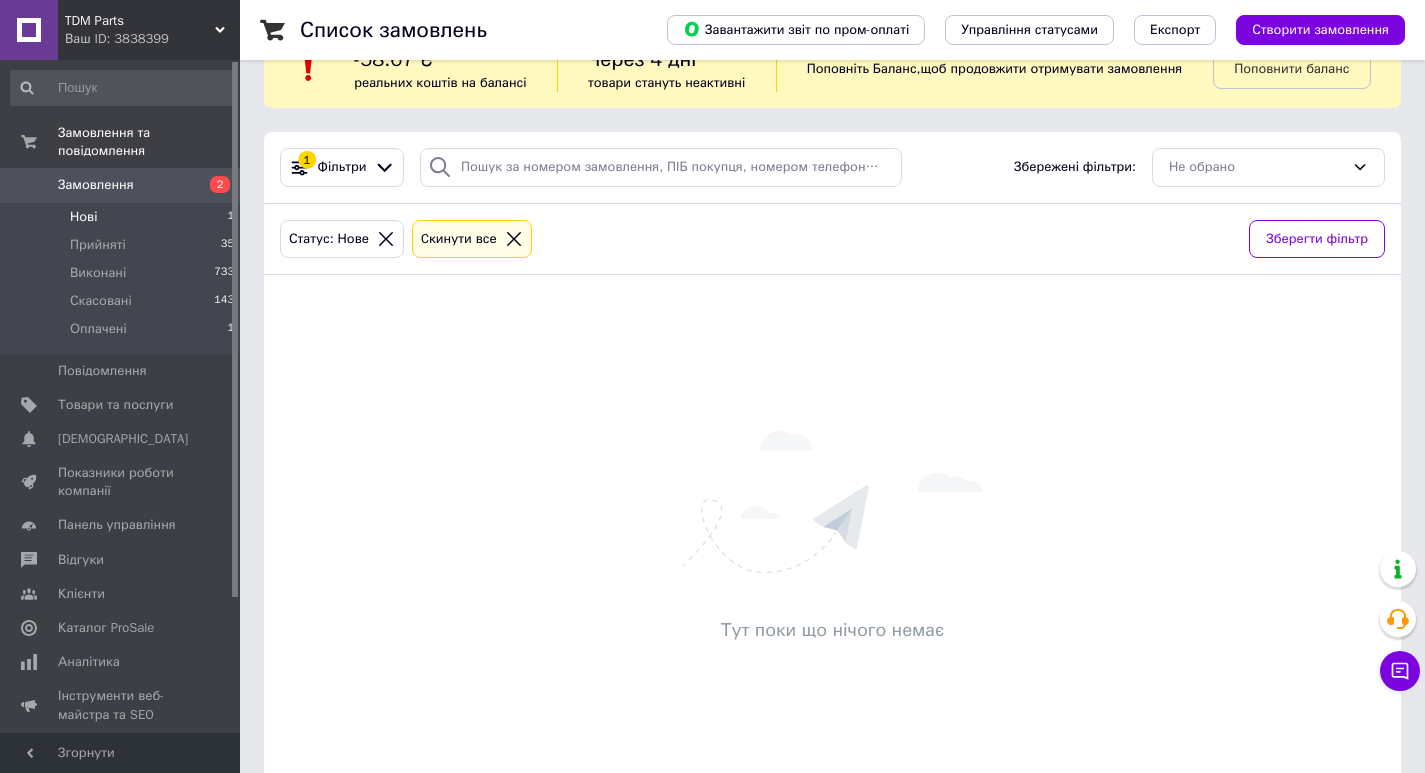 scroll, scrollTop: 100, scrollLeft: 0, axis: vertical 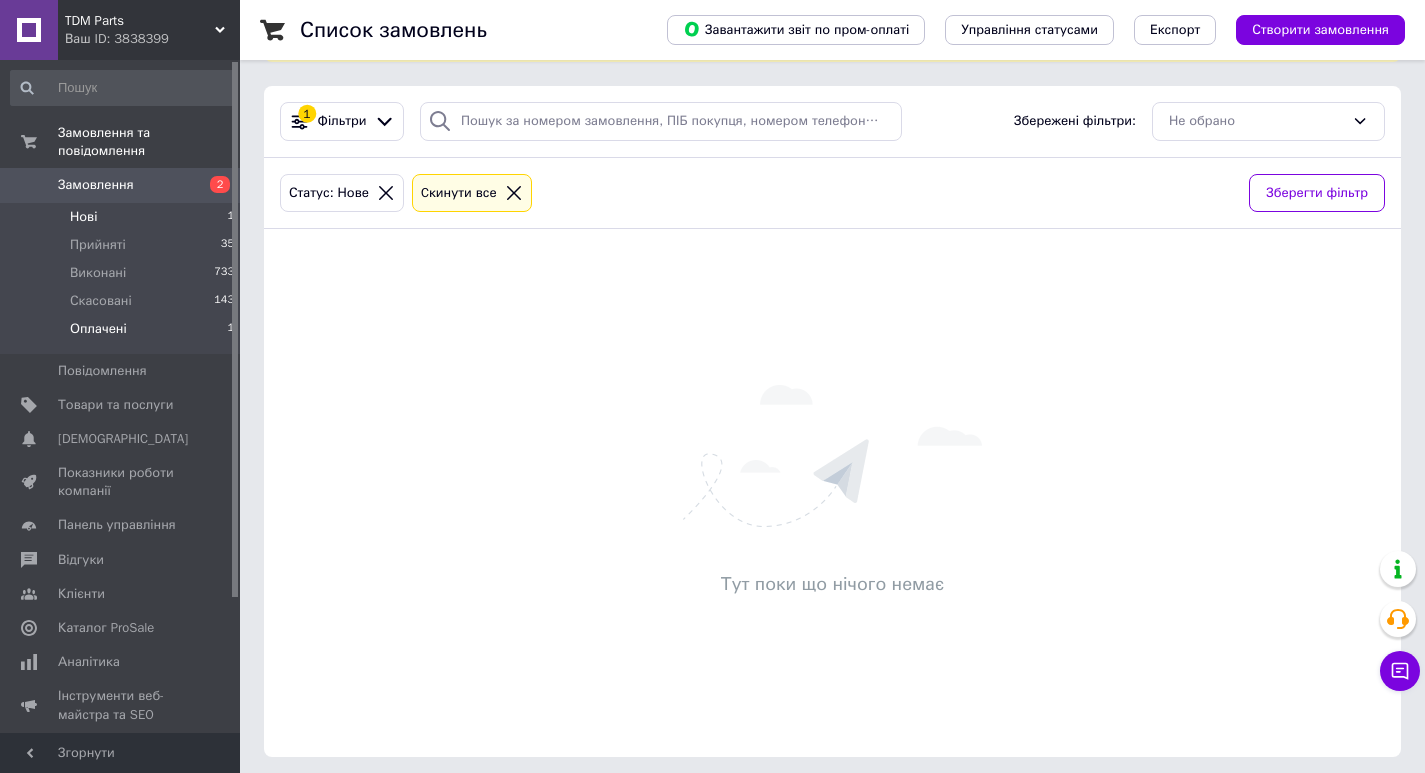 click on "Оплачені" at bounding box center (98, 329) 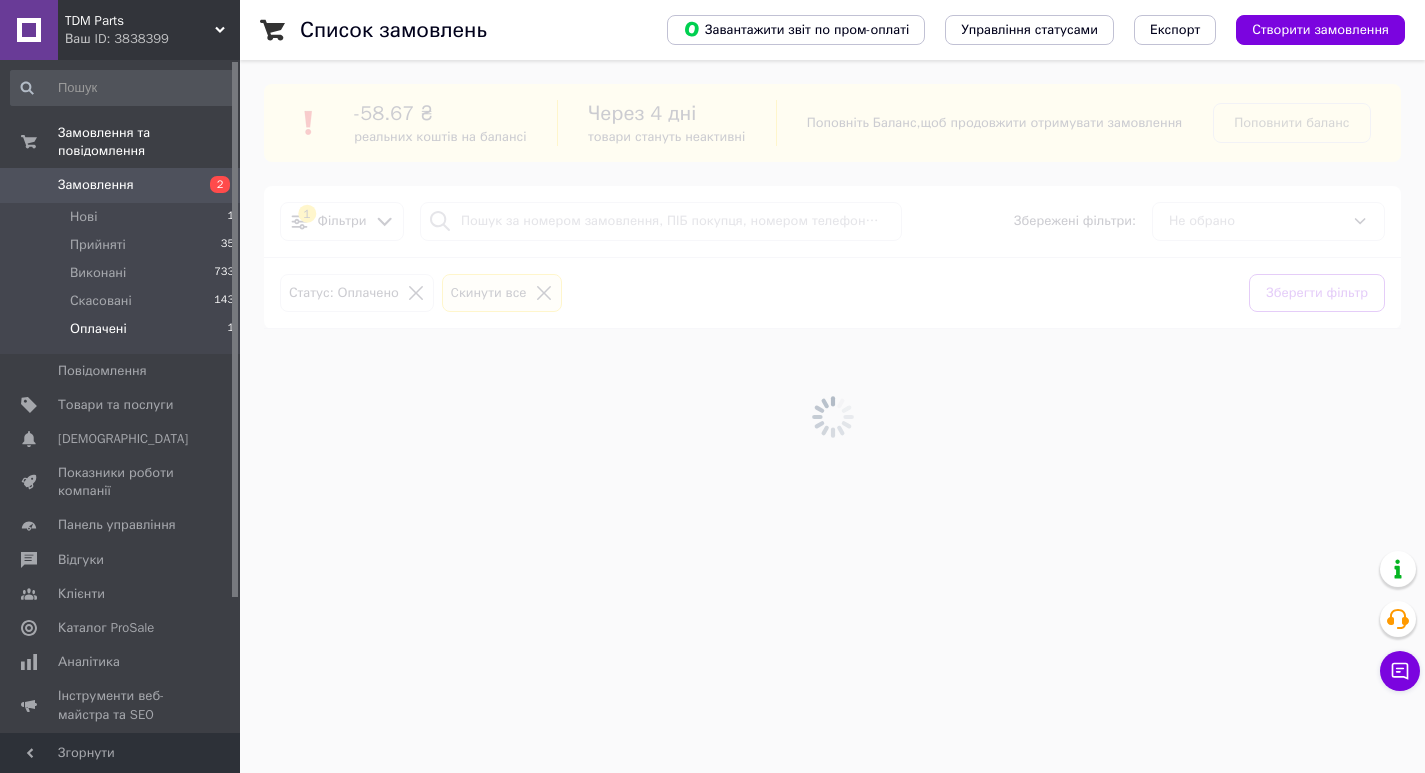 scroll, scrollTop: 0, scrollLeft: 0, axis: both 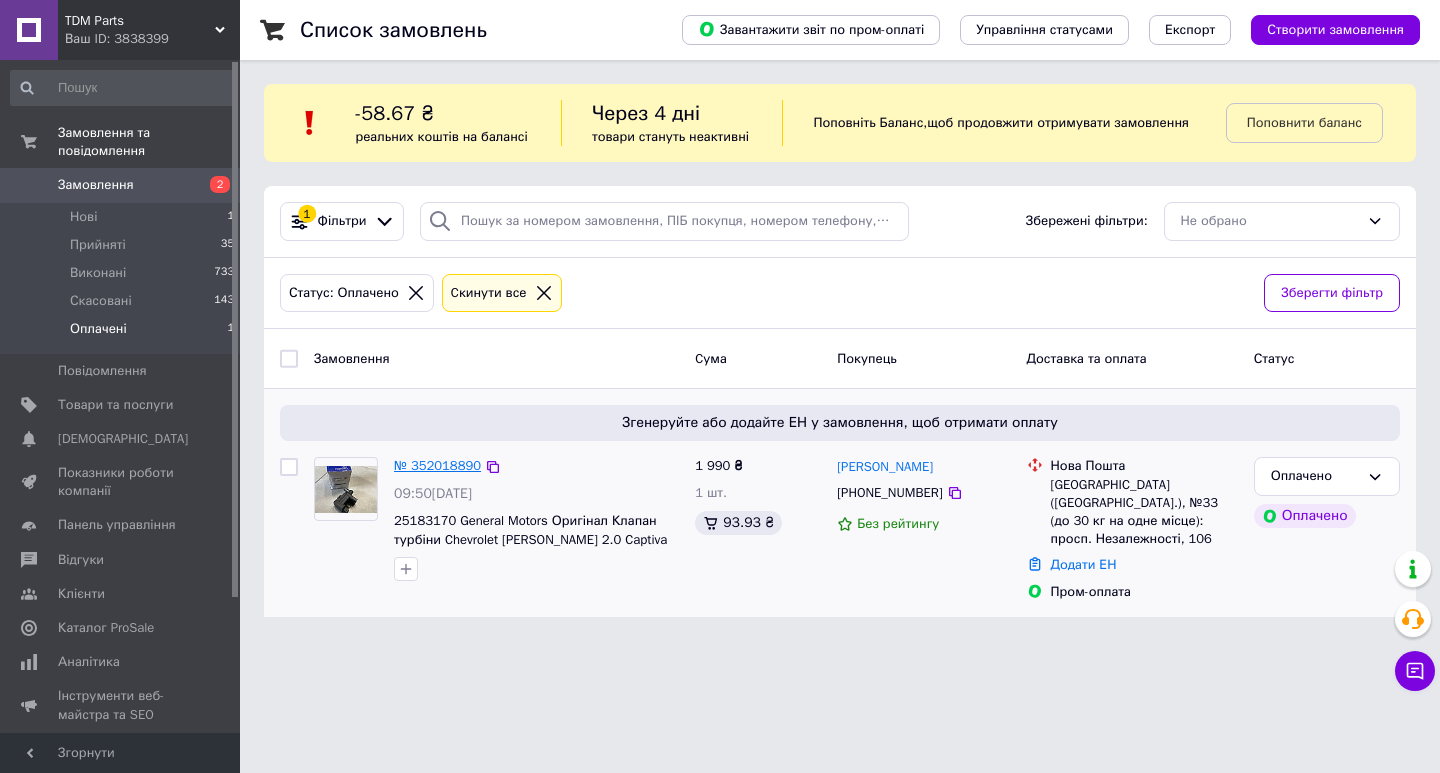click on "№ 352018890" at bounding box center [437, 465] 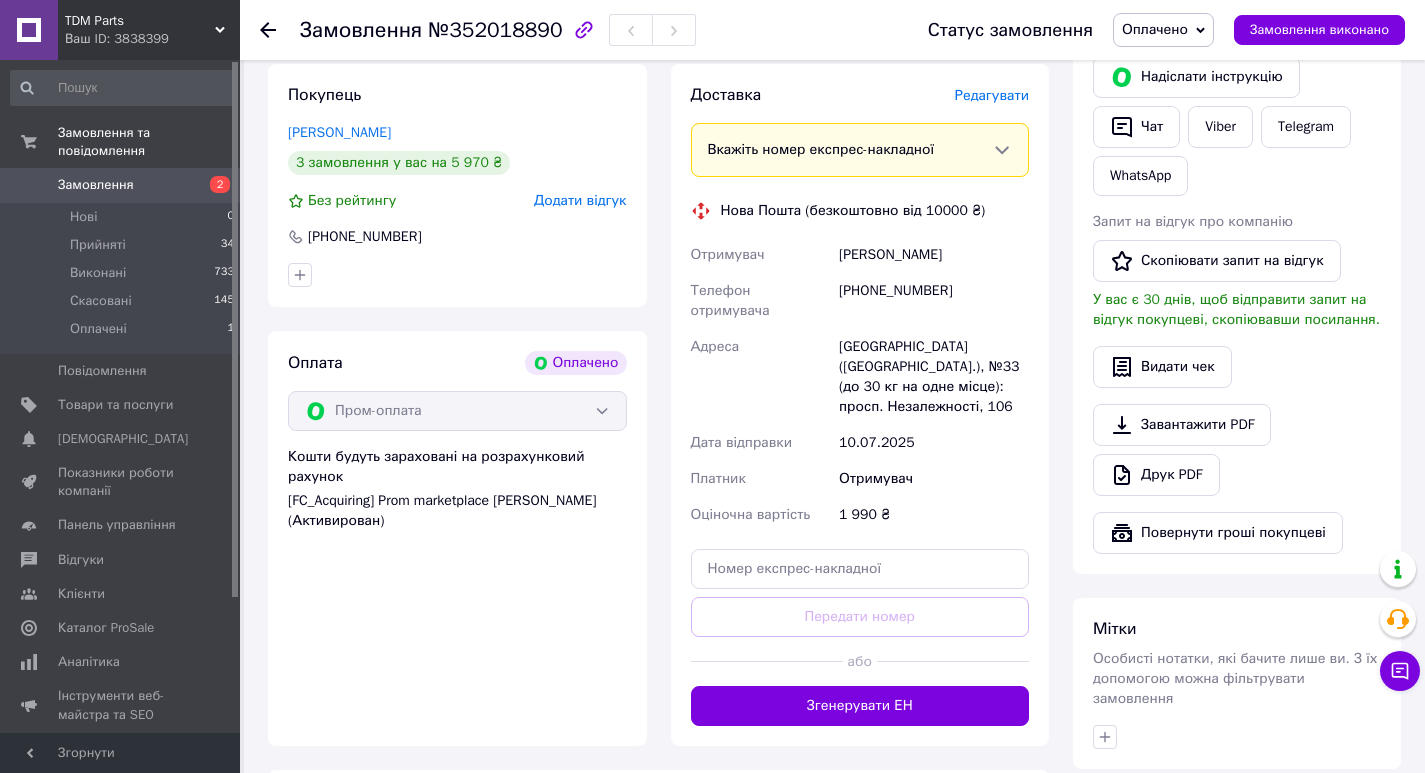 scroll, scrollTop: 500, scrollLeft: 0, axis: vertical 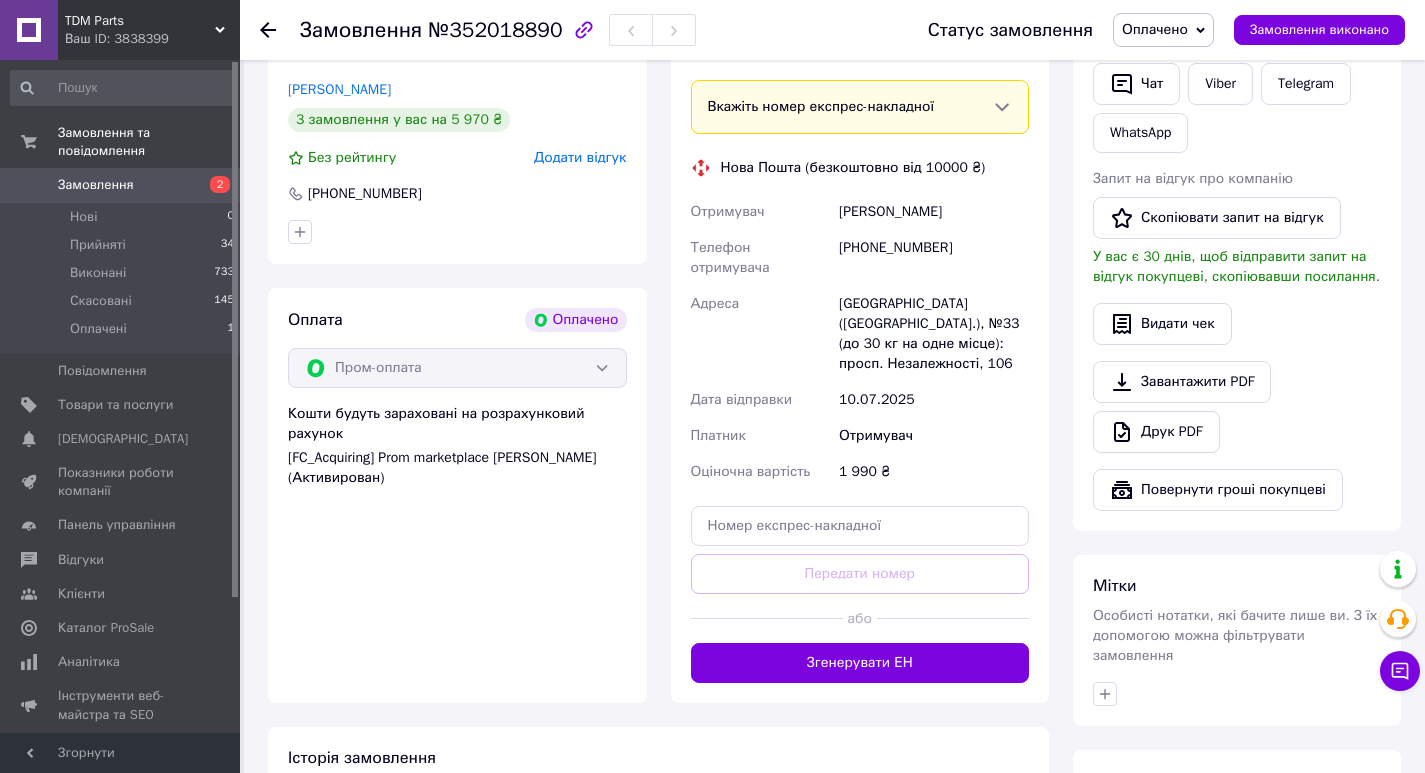 drag, startPoint x: 824, startPoint y: 645, endPoint x: 850, endPoint y: 621, distance: 35.383614 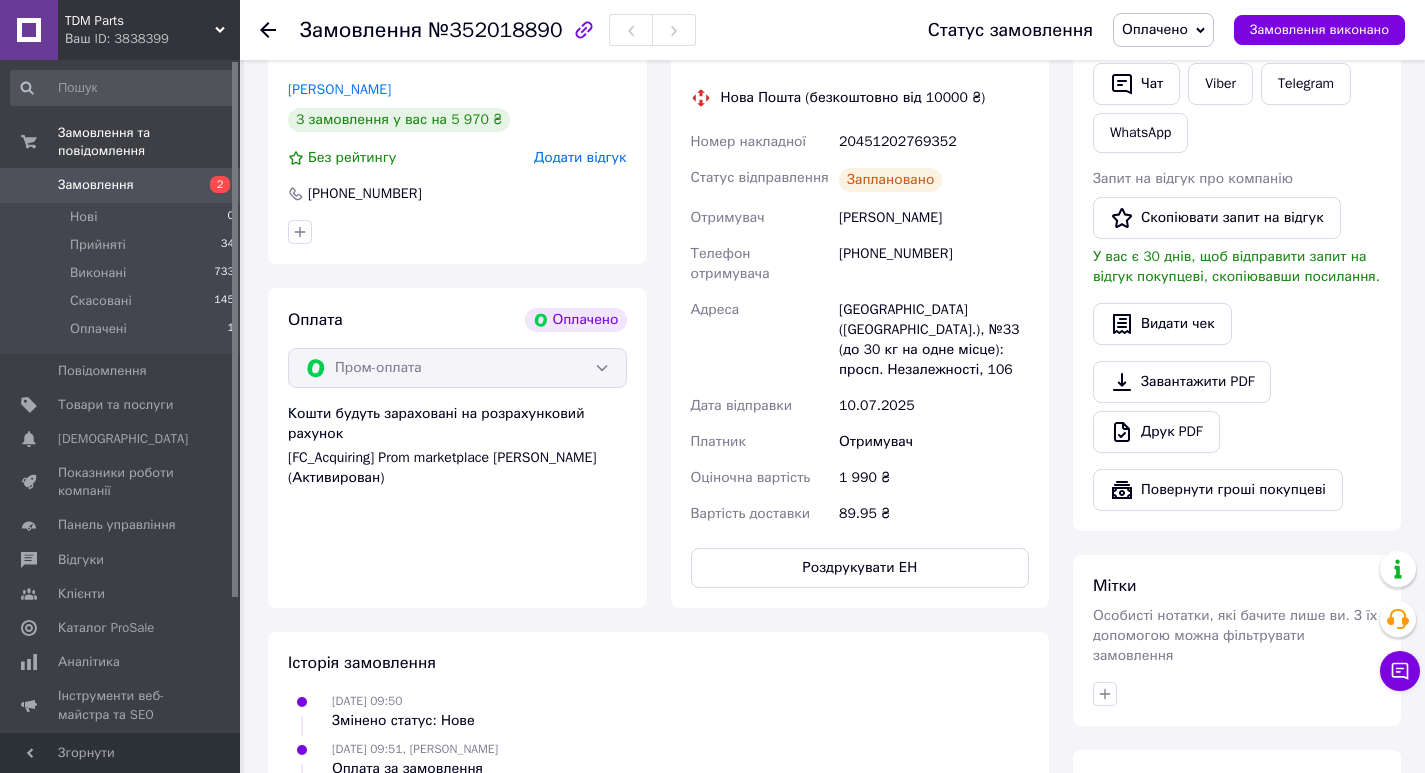 scroll, scrollTop: 300, scrollLeft: 0, axis: vertical 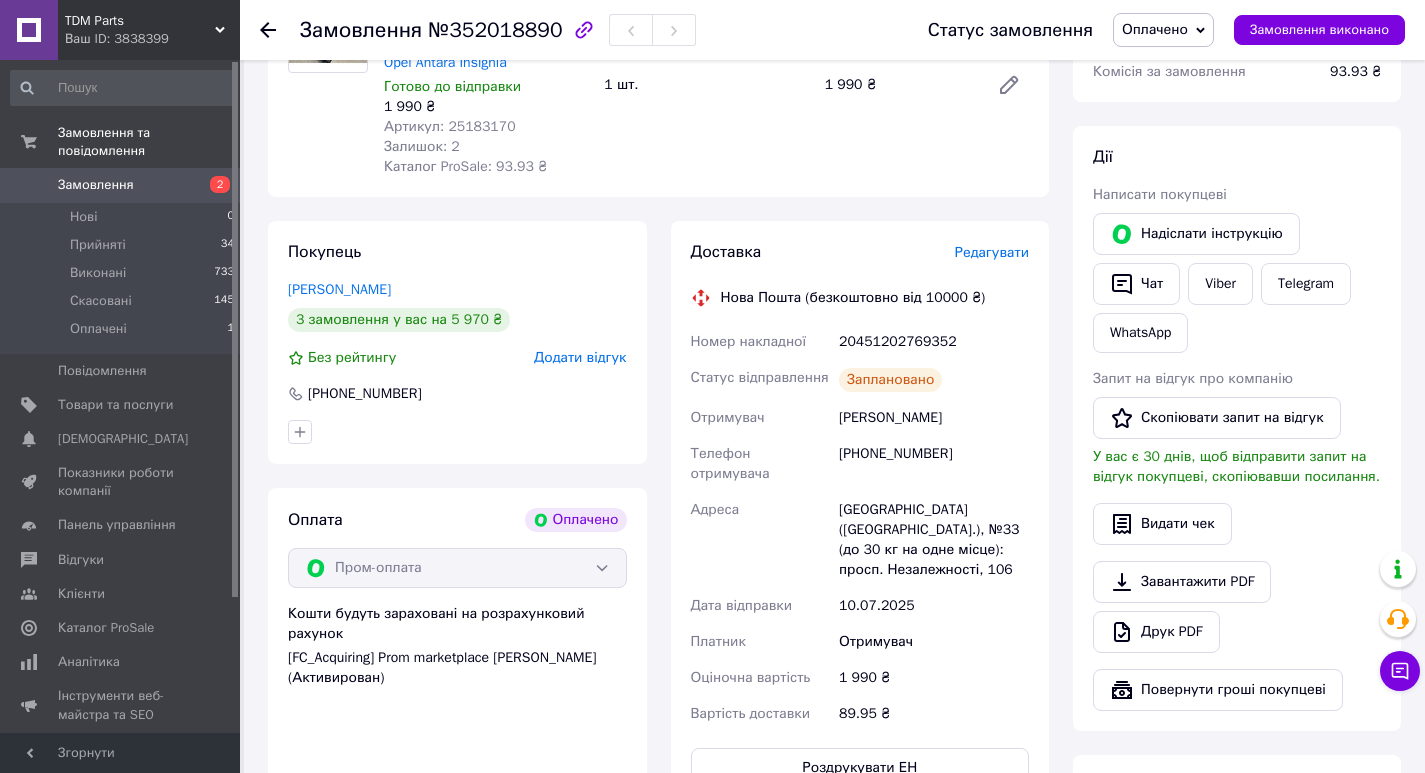 click 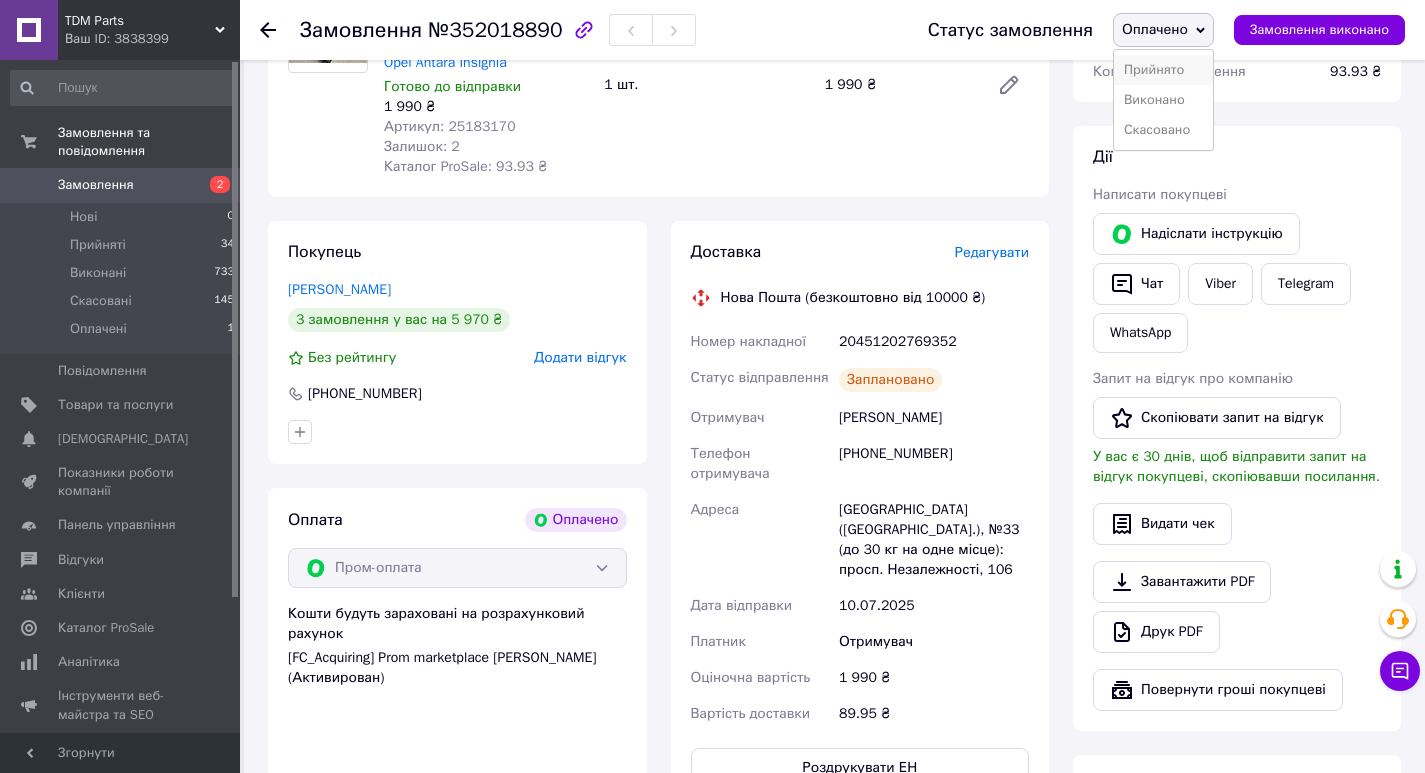 click on "Прийнято" at bounding box center [1163, 70] 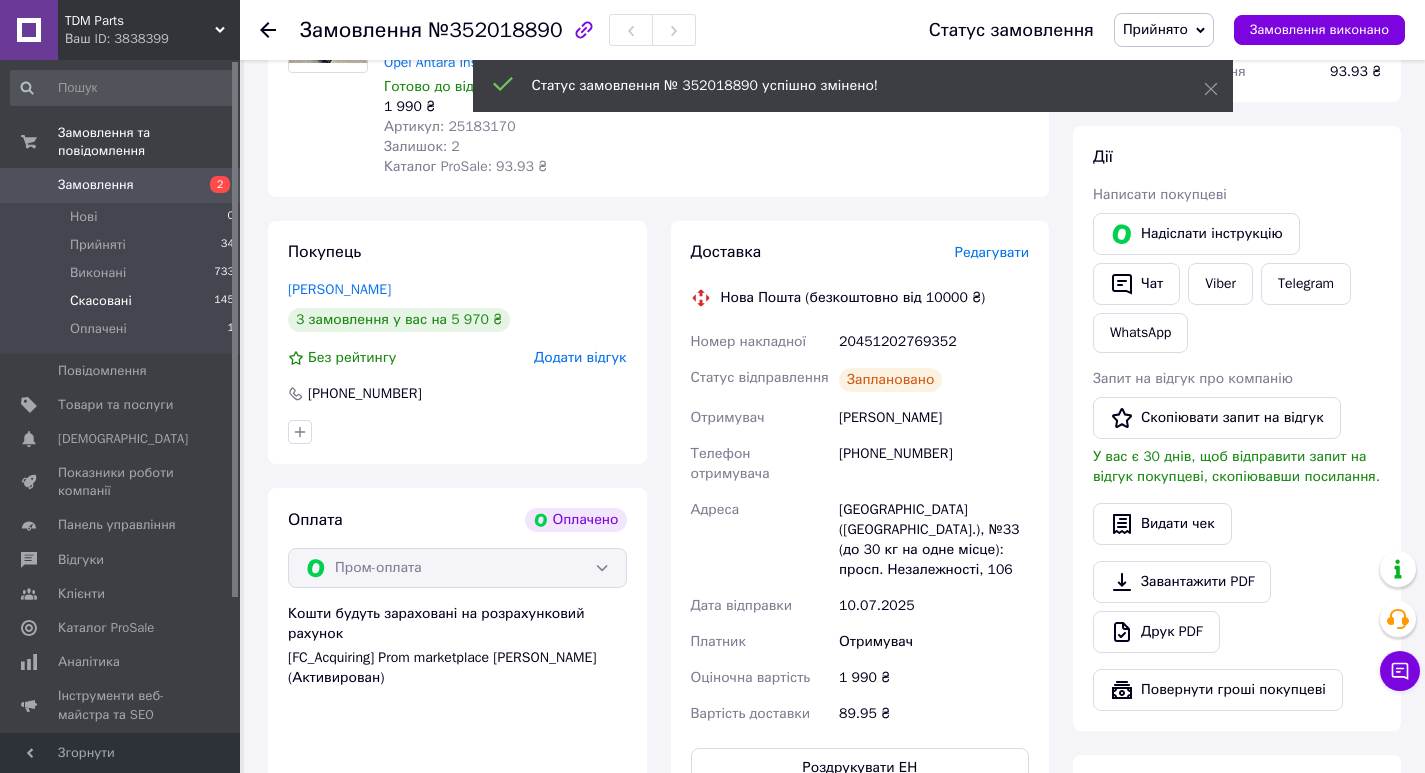 click on "Скасовані" at bounding box center (101, 301) 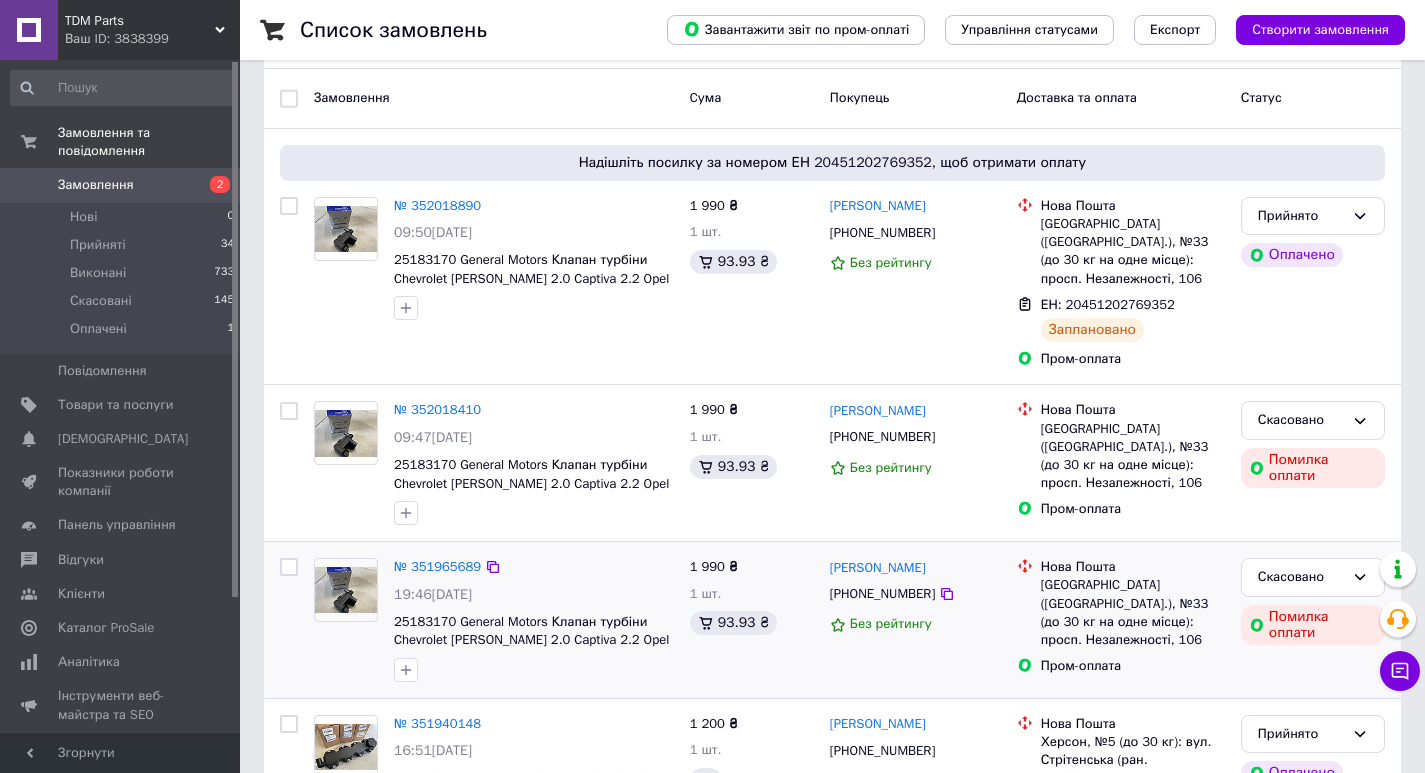 scroll, scrollTop: 300, scrollLeft: 0, axis: vertical 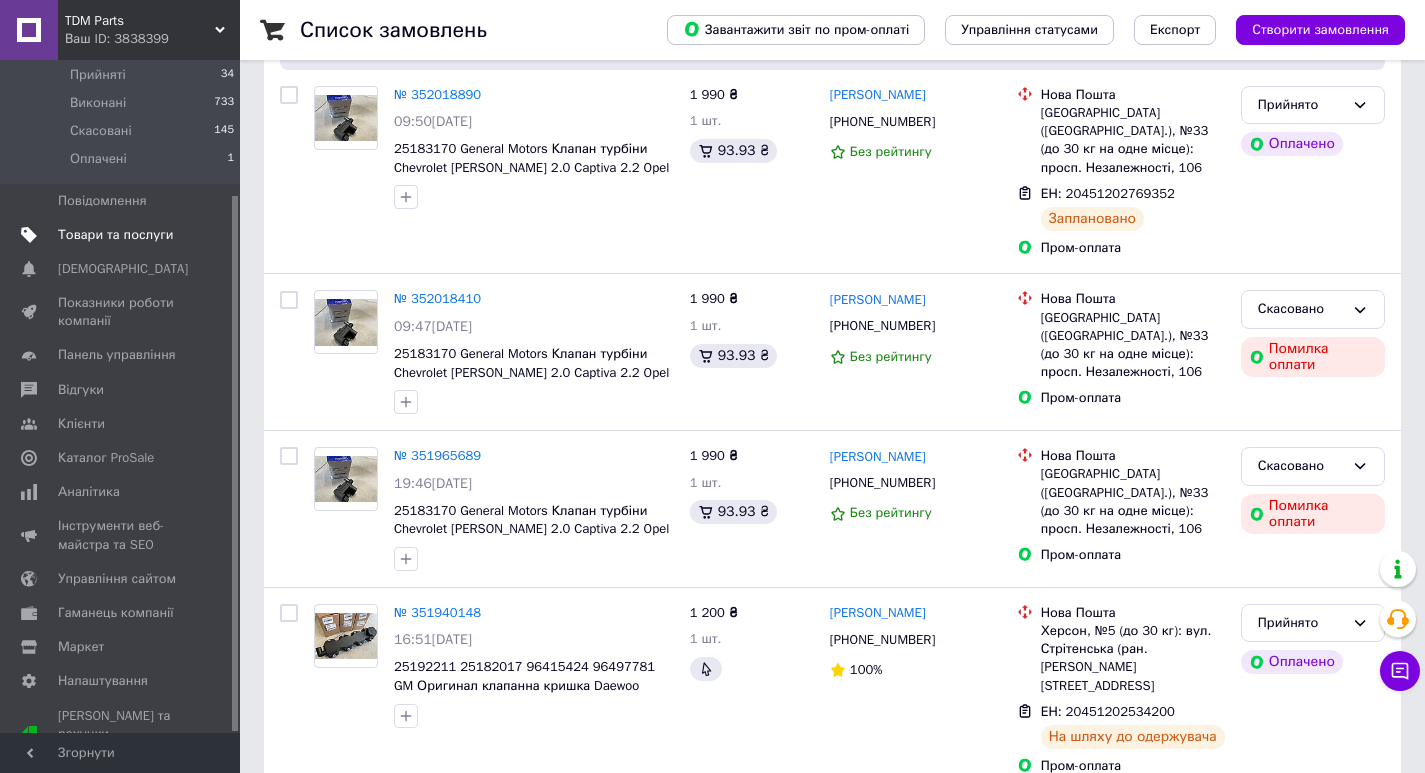 click on "Товари та послуги" at bounding box center [115, 235] 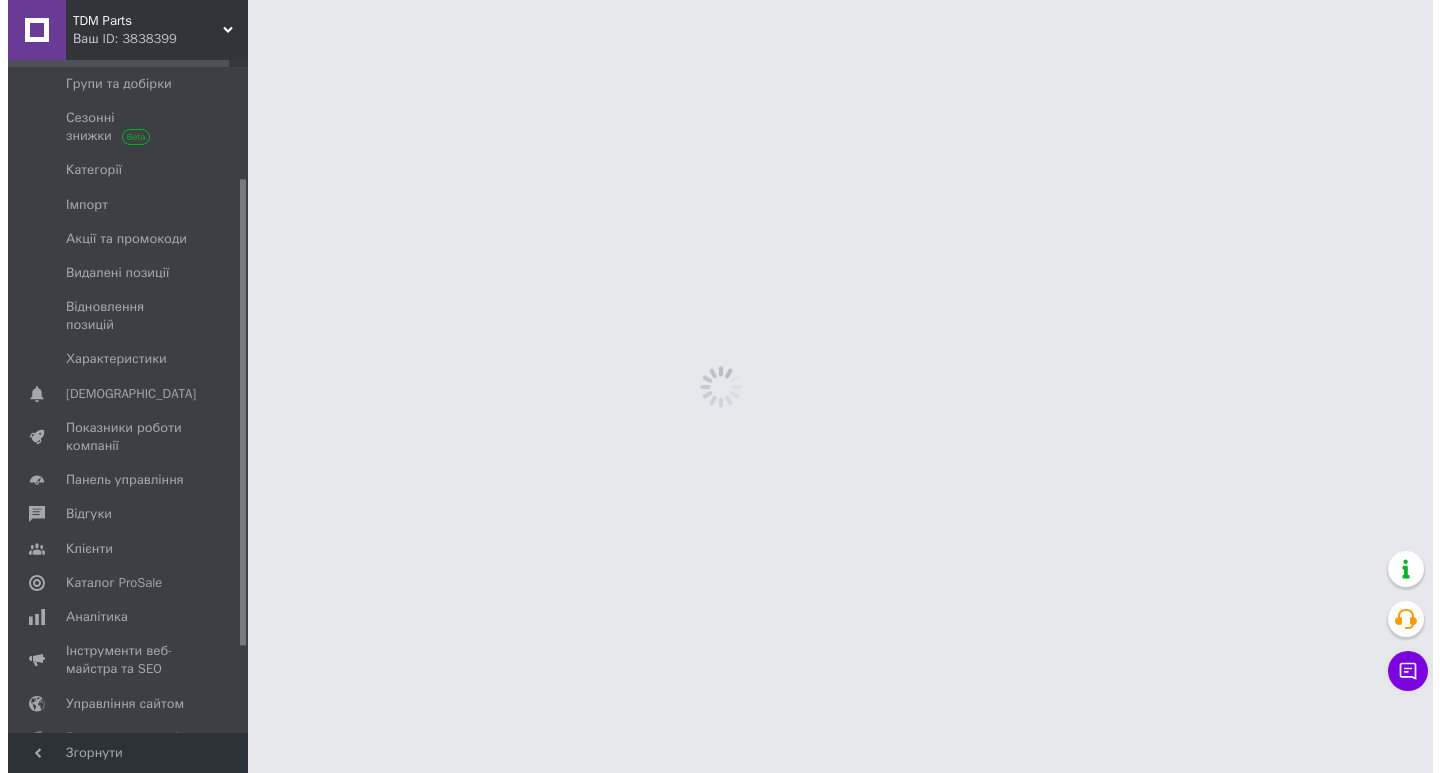 scroll, scrollTop: 0, scrollLeft: 0, axis: both 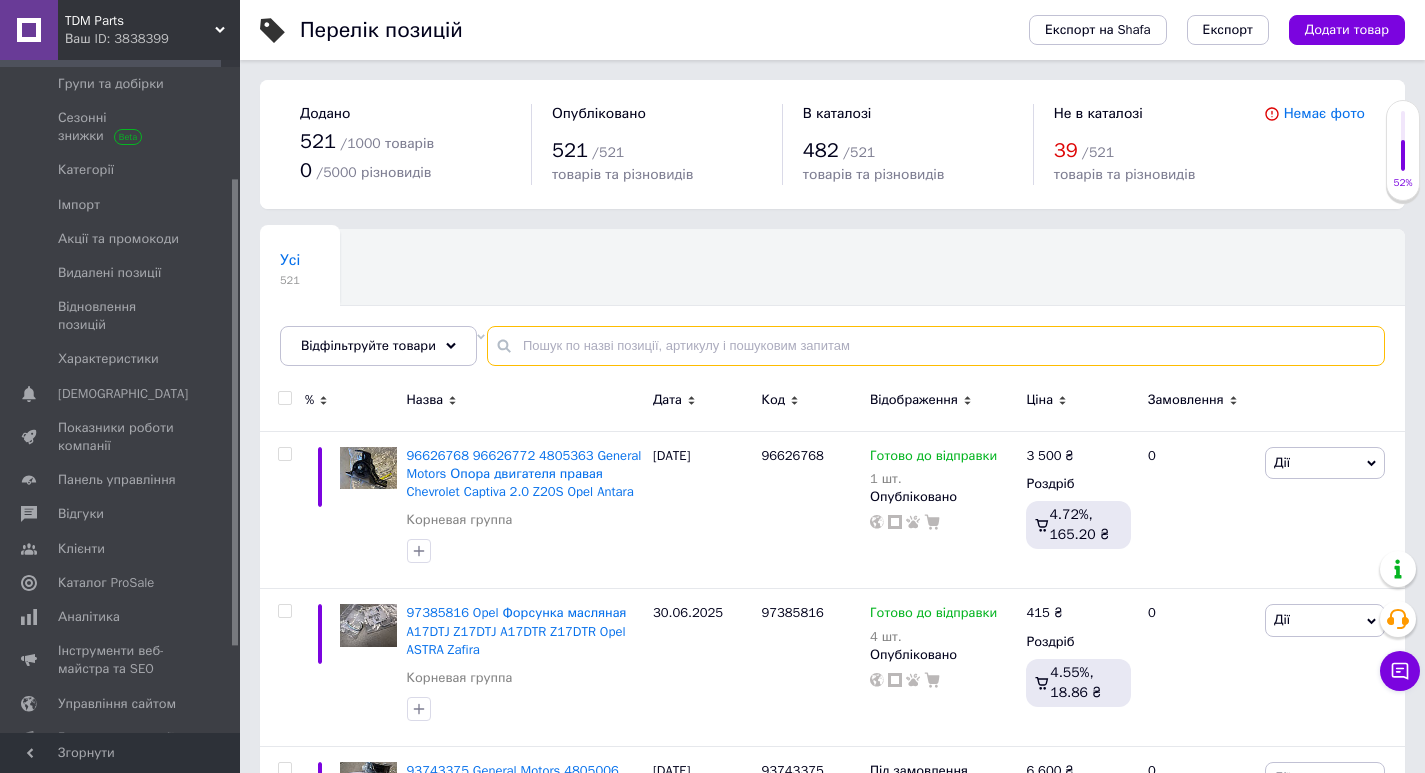 paste on "25183170" 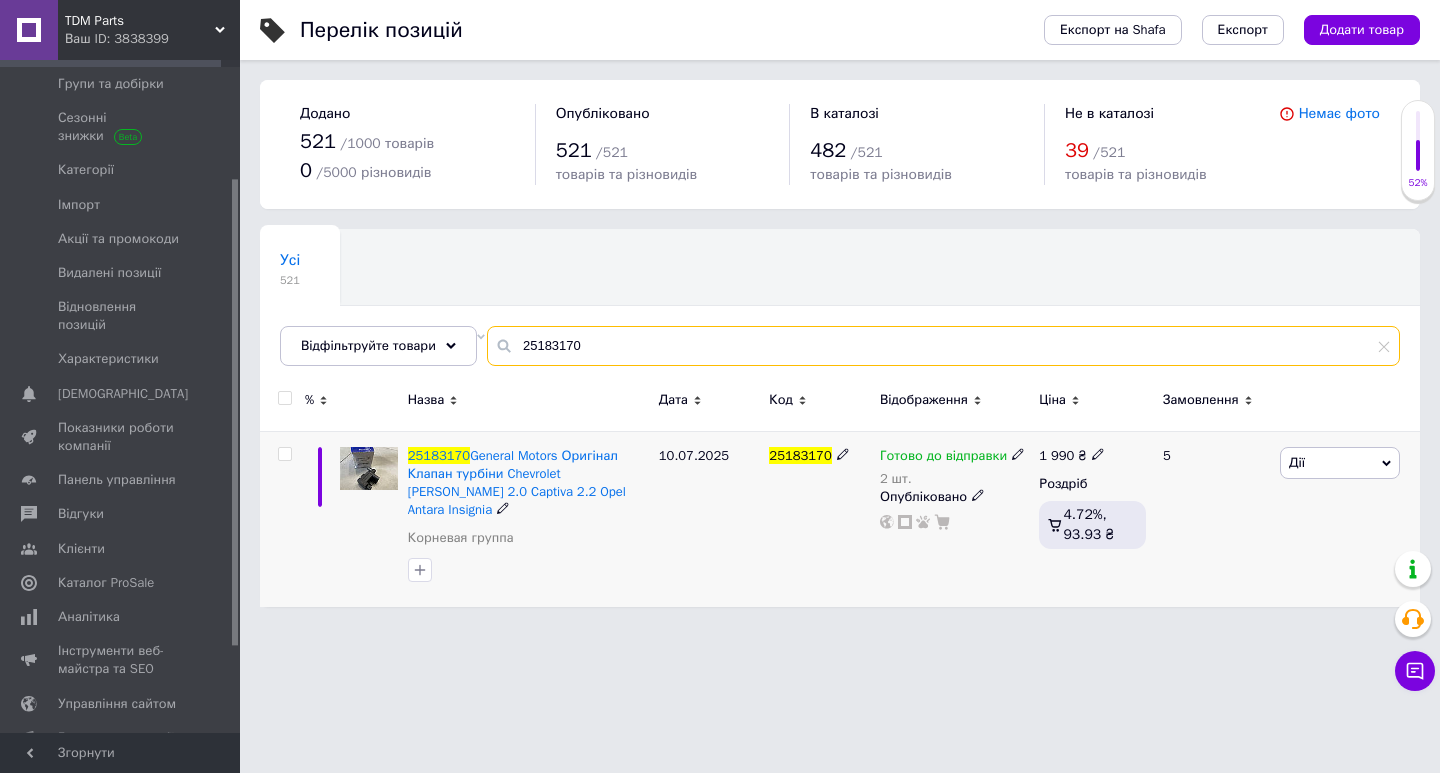 type on "25183170" 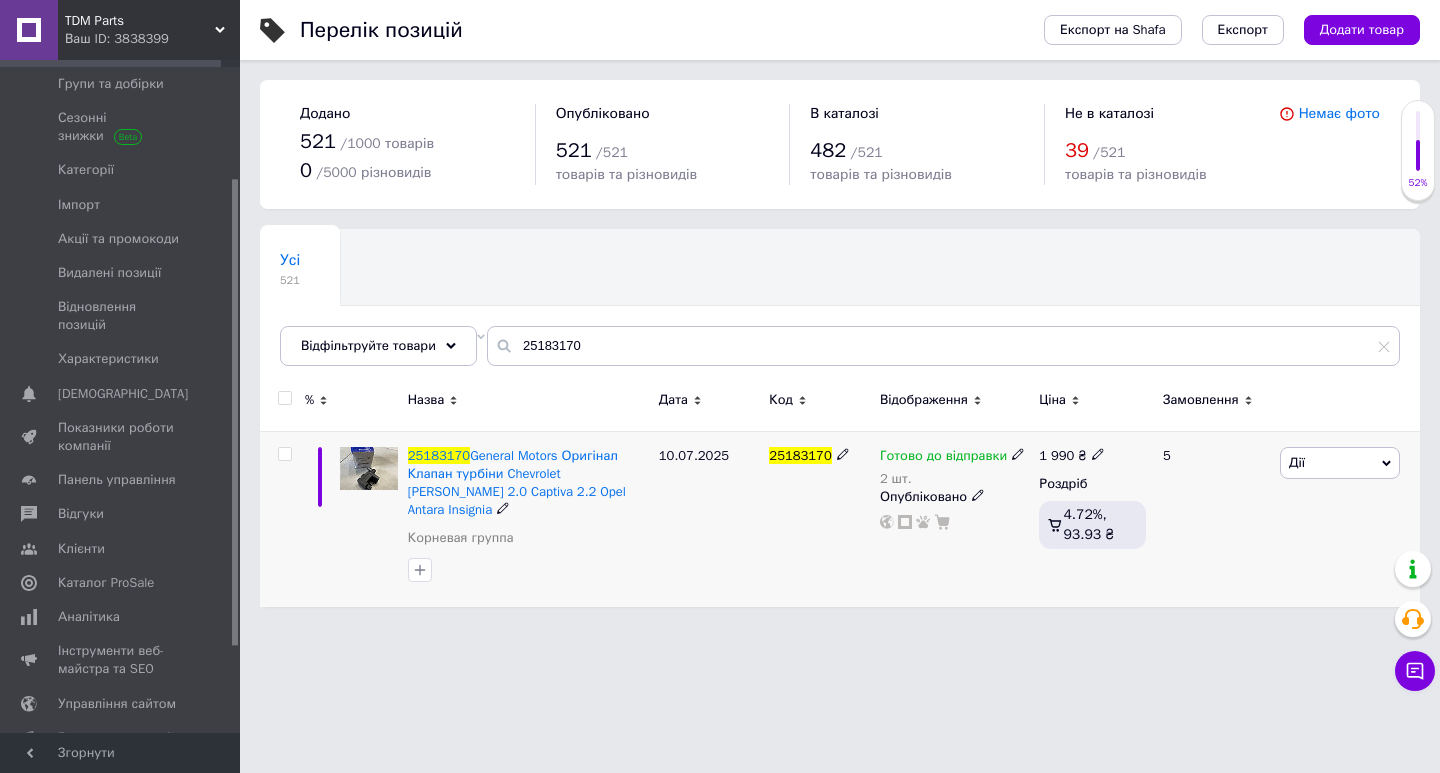 click 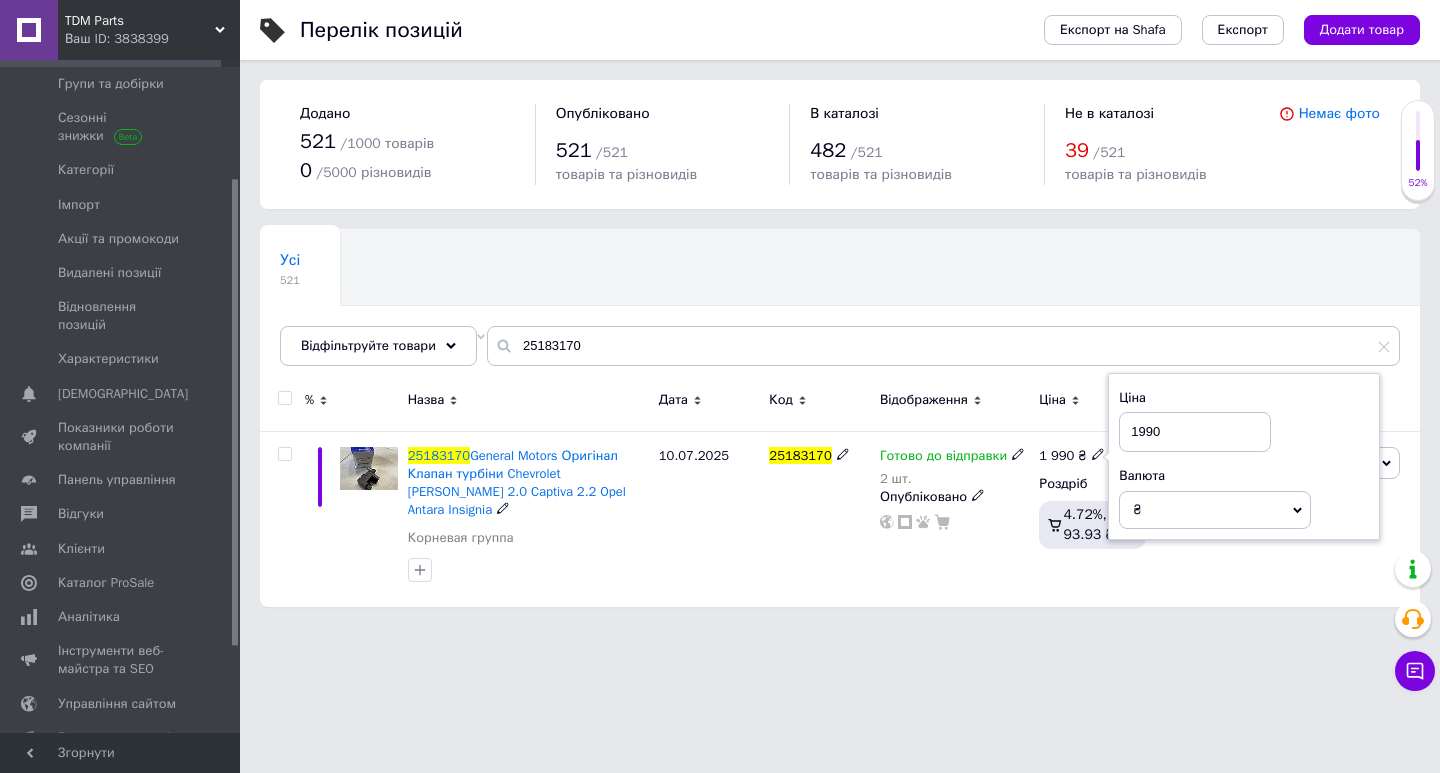 drag, startPoint x: 1110, startPoint y: 427, endPoint x: 1097, endPoint y: 425, distance: 13.152946 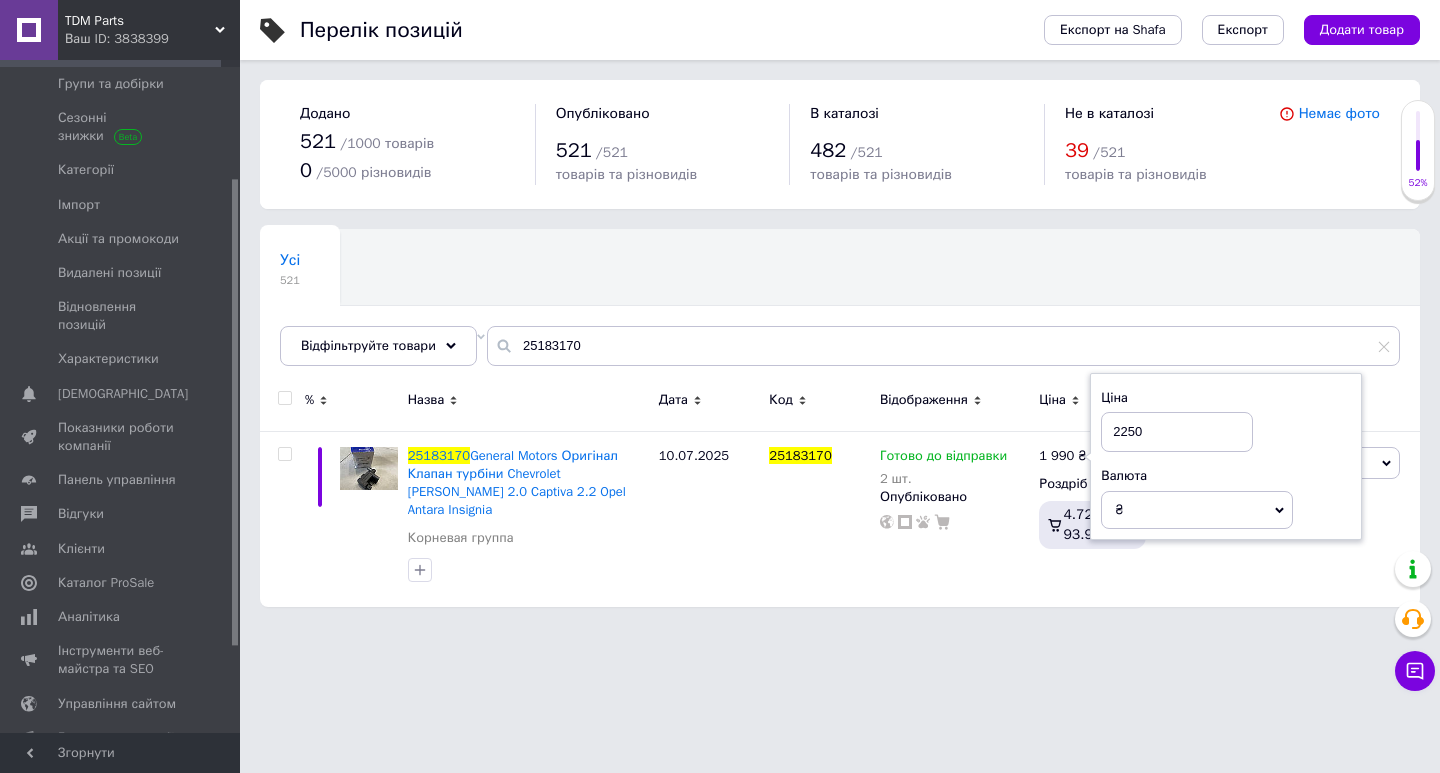 type on "2250" 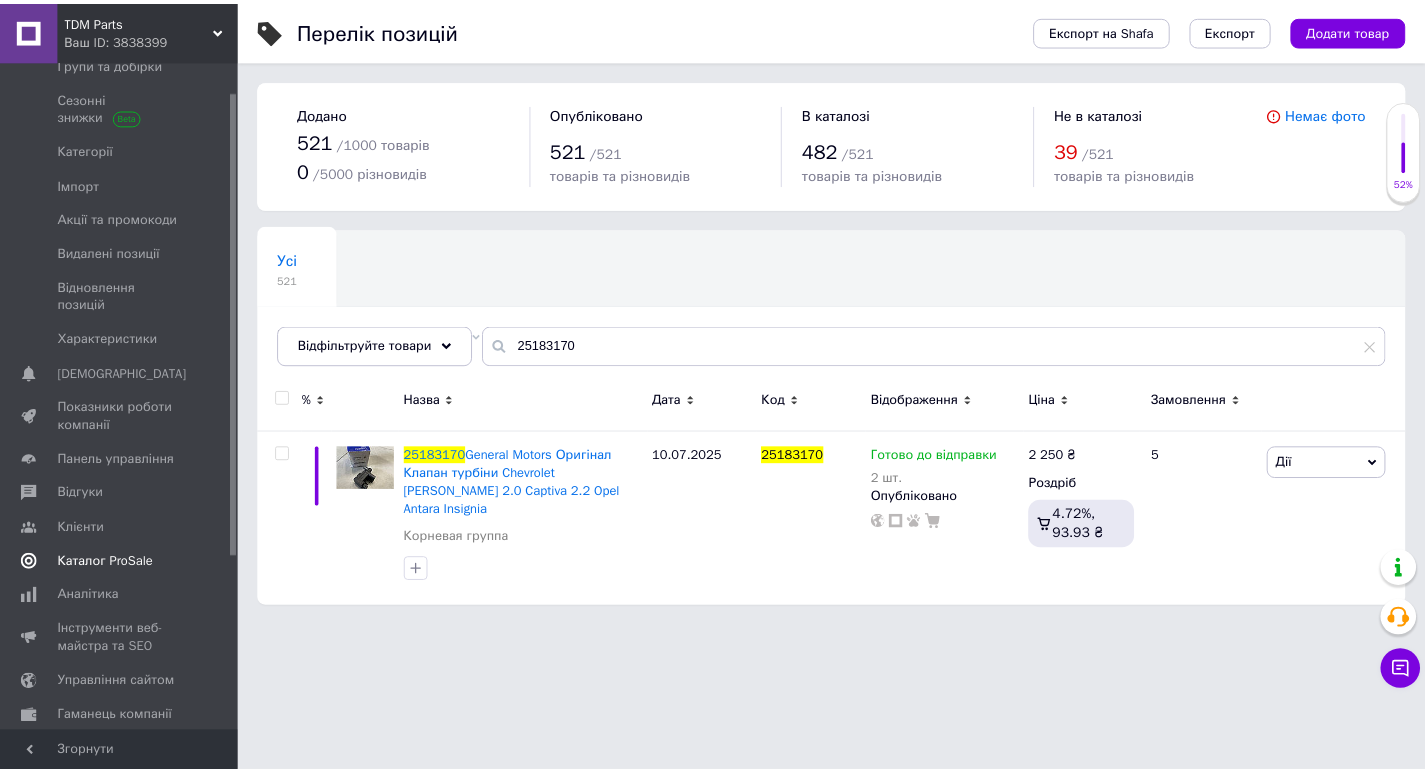 scroll, scrollTop: 0, scrollLeft: 0, axis: both 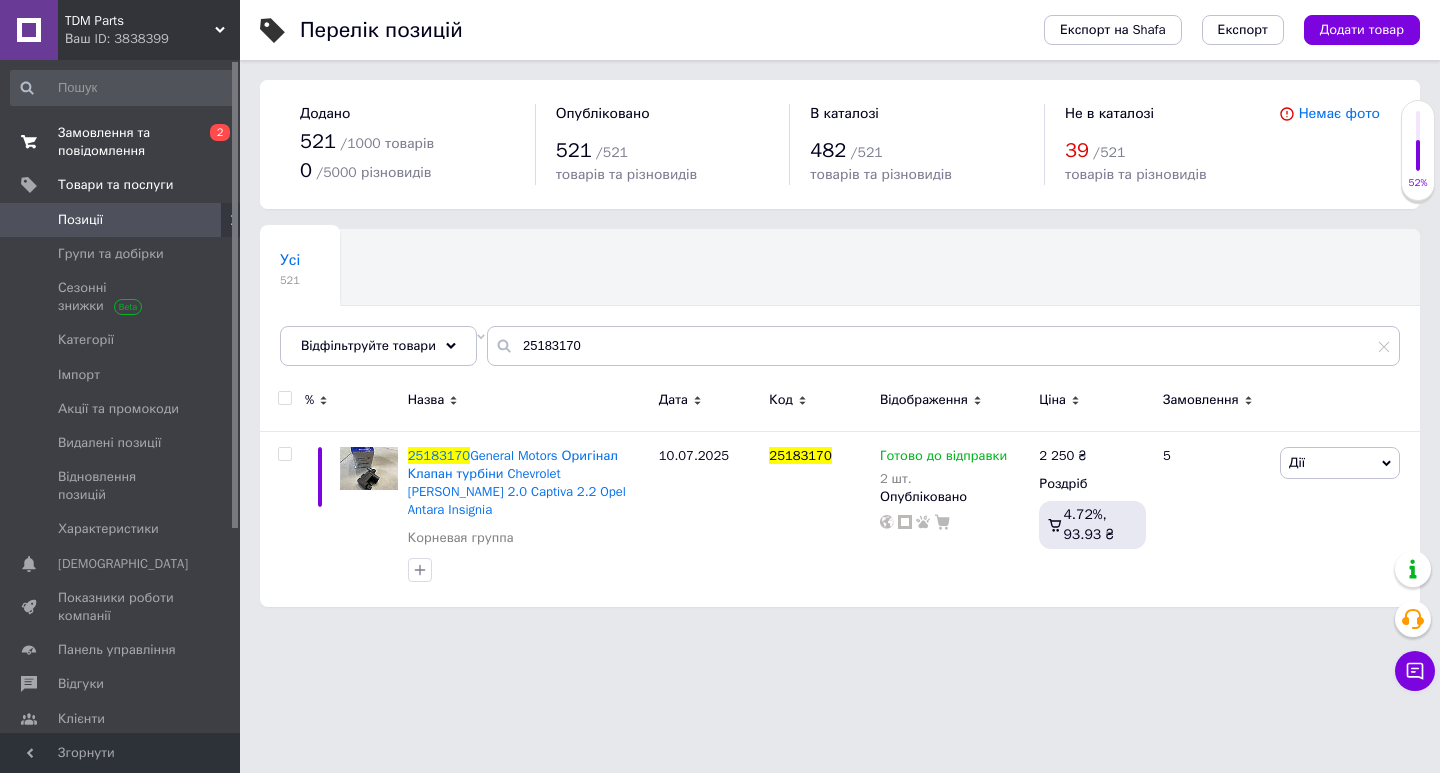 click on "Замовлення та повідомлення" at bounding box center [121, 142] 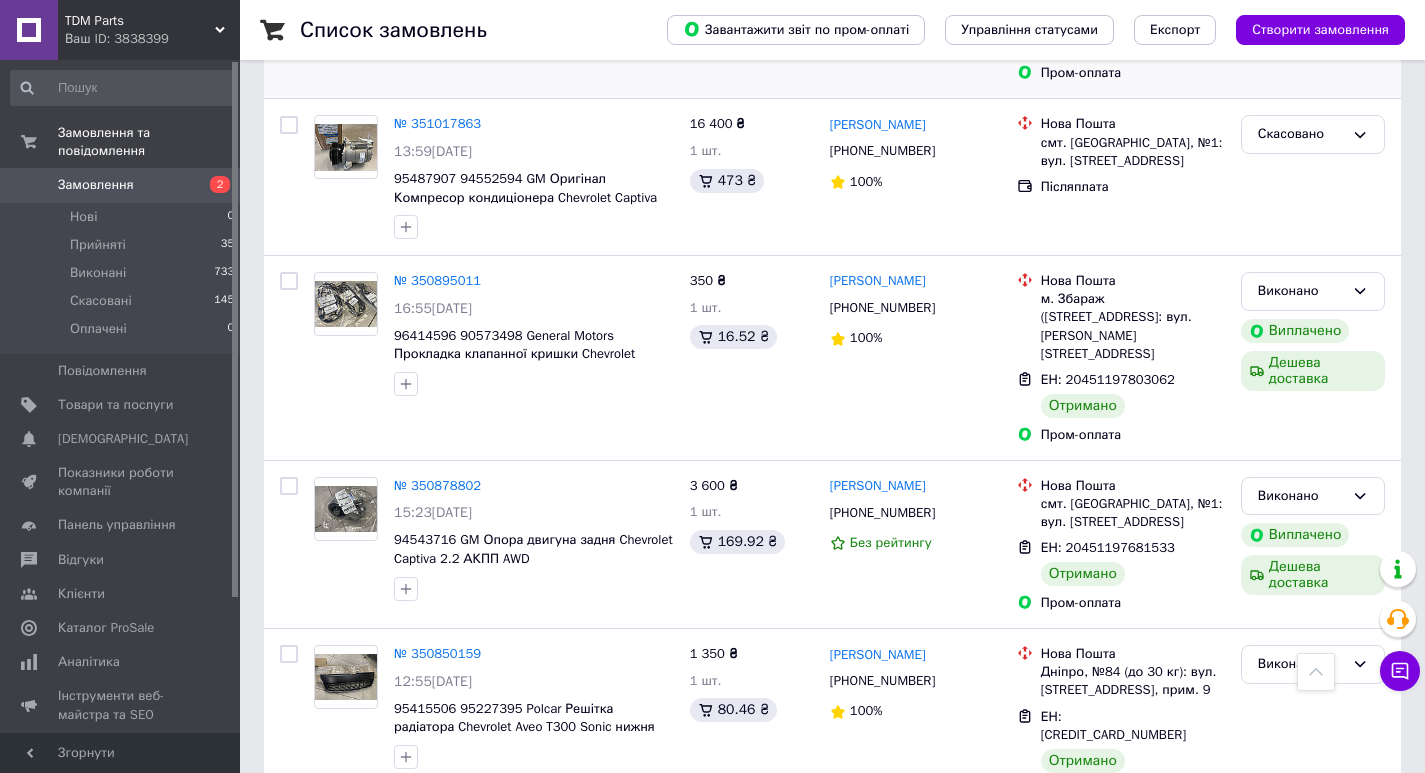 scroll, scrollTop: 3286, scrollLeft: 0, axis: vertical 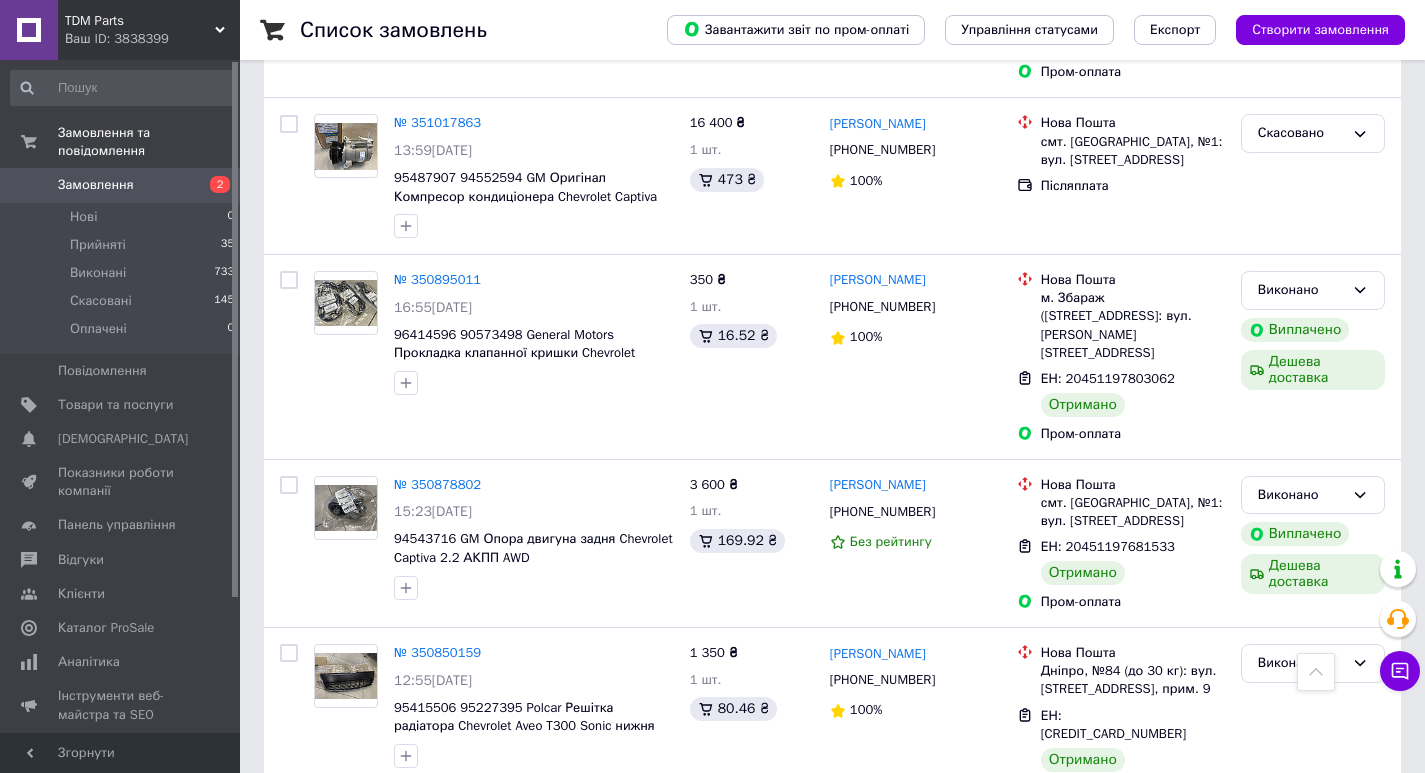 click on "2" at bounding box center [327, 859] 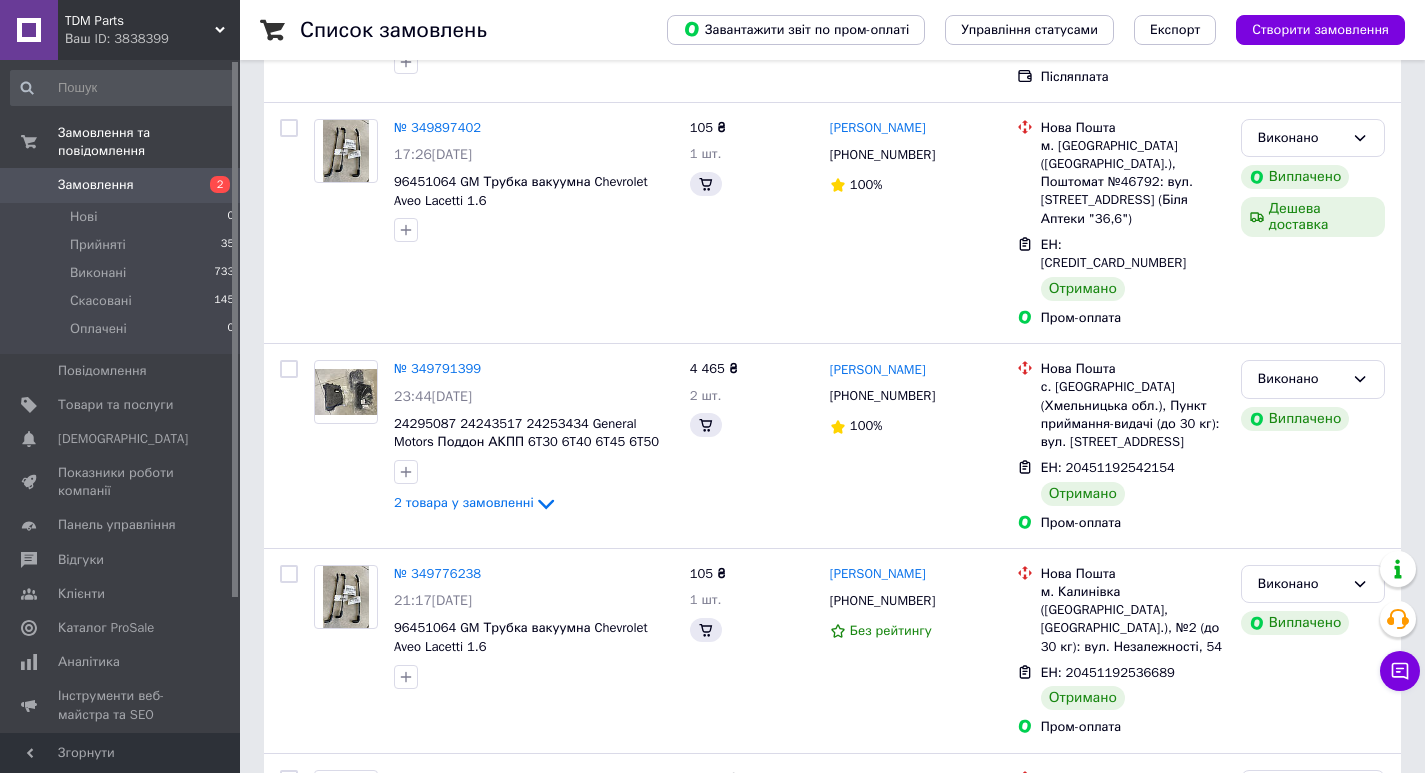 scroll, scrollTop: 0, scrollLeft: 0, axis: both 